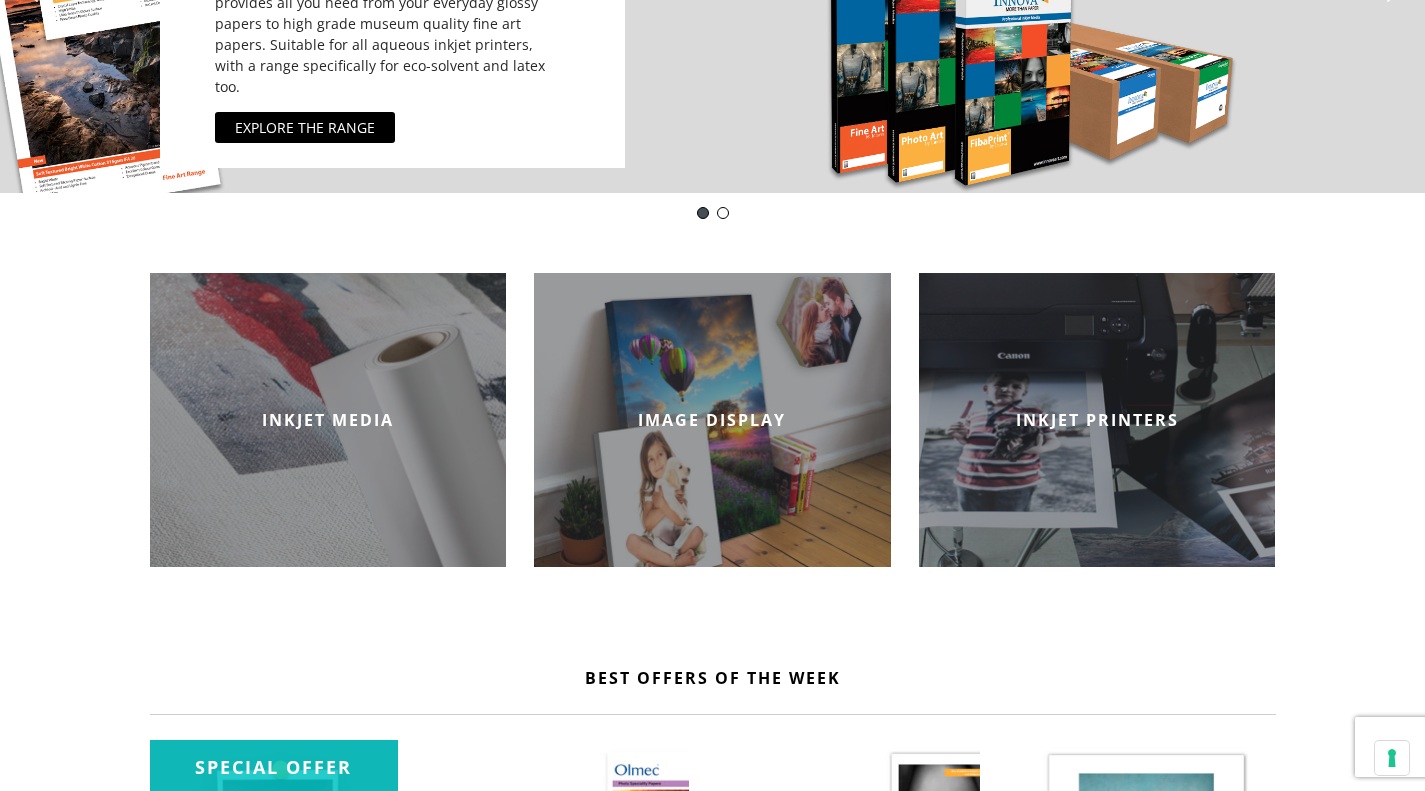 scroll, scrollTop: 0, scrollLeft: 0, axis: both 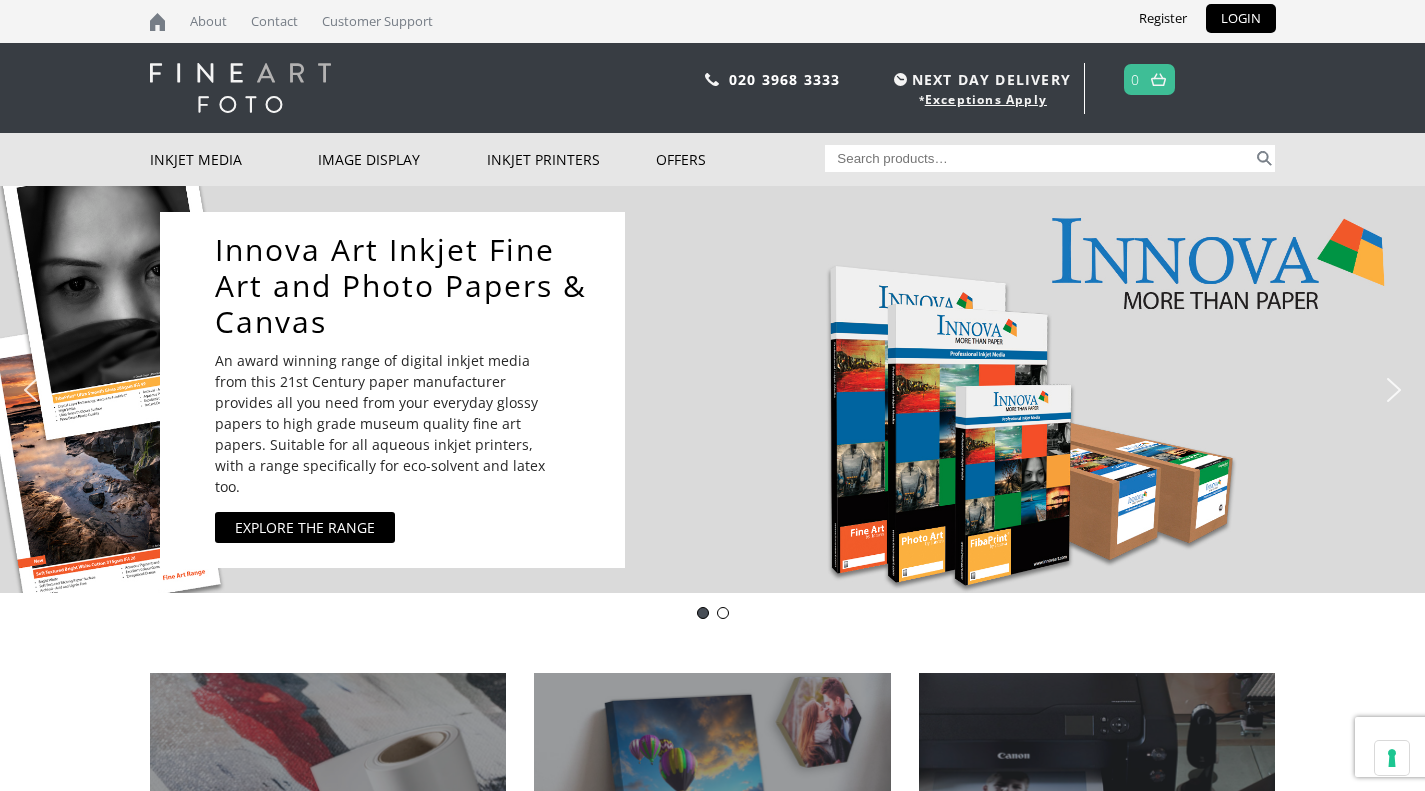 click on "Search for:" at bounding box center (1039, 158) 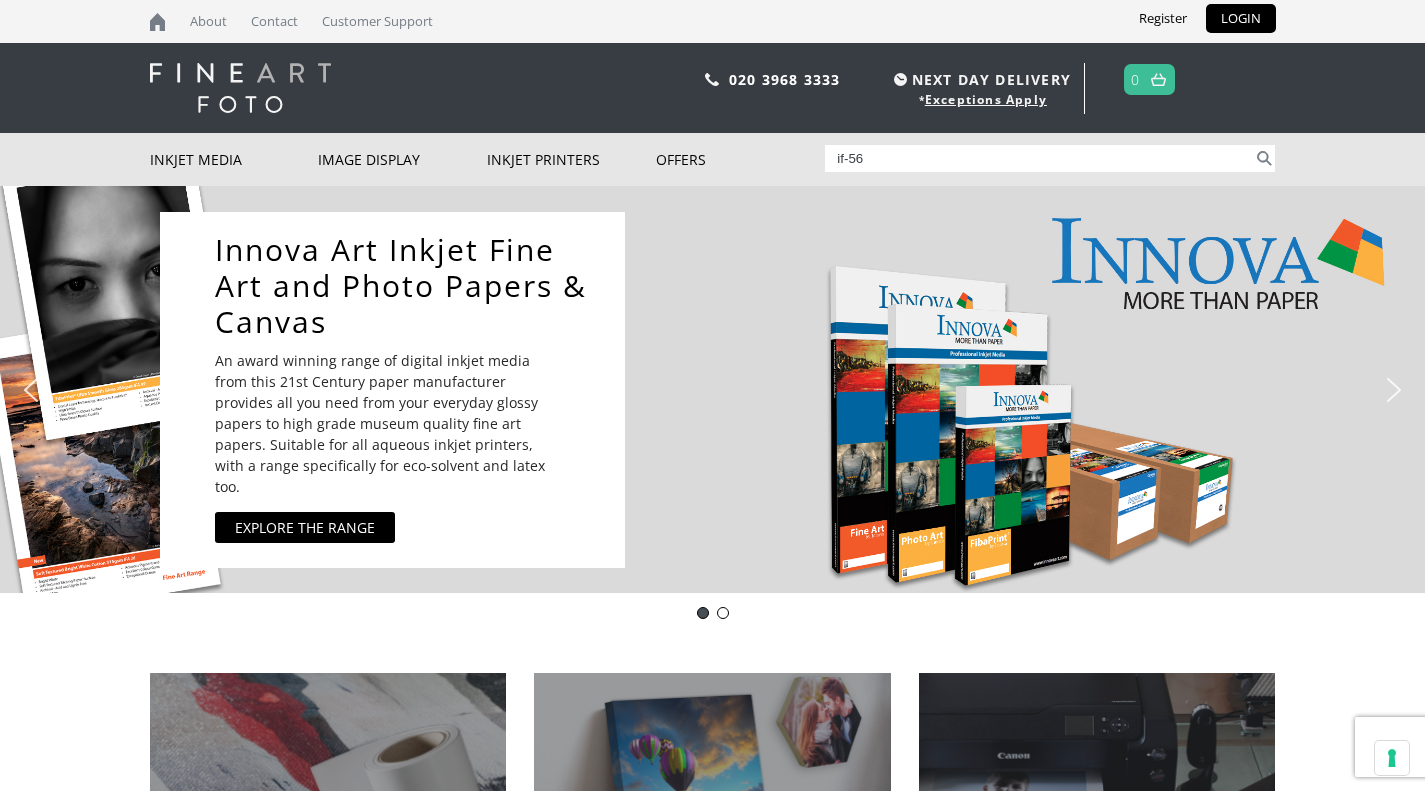 click on "if-56" at bounding box center (1039, 158) 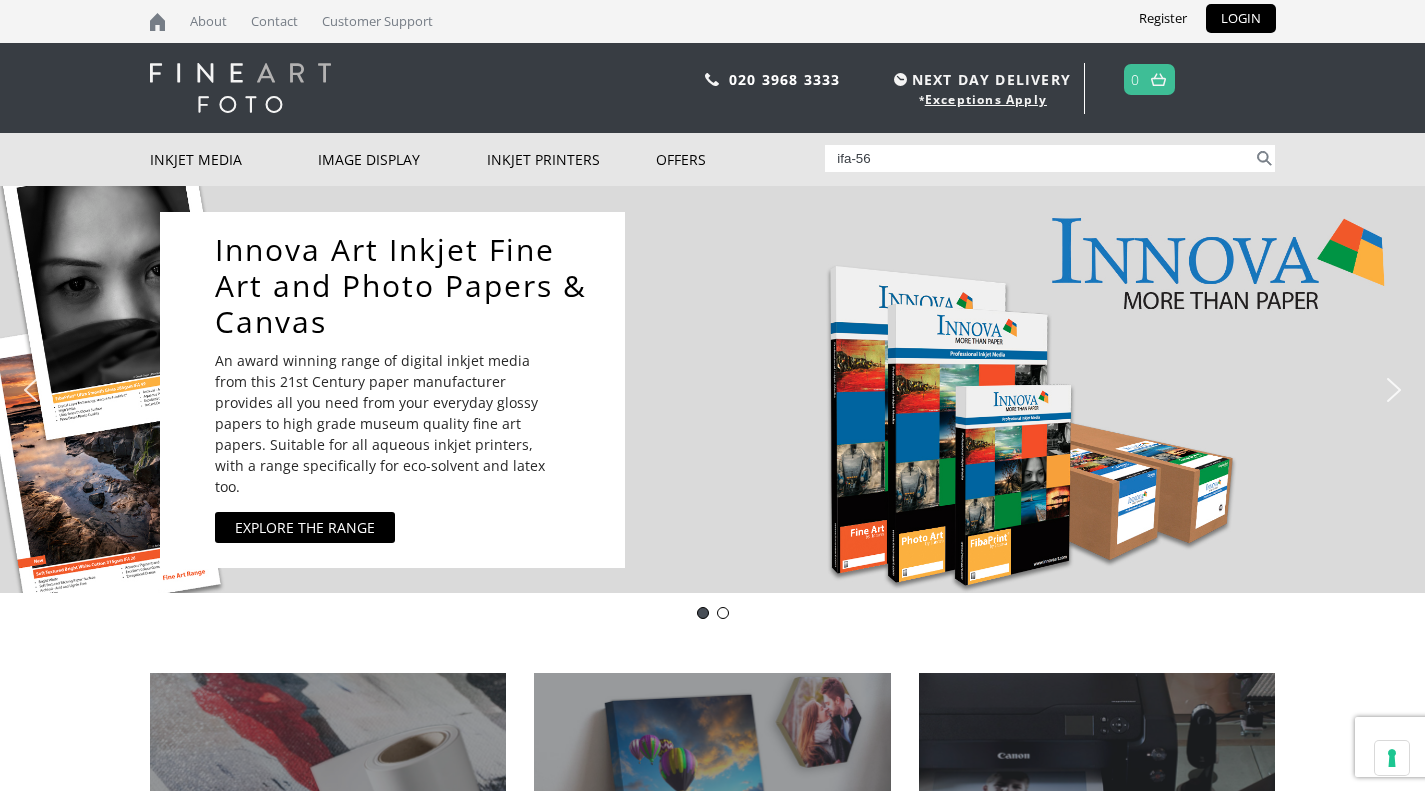 type on "ifa-56" 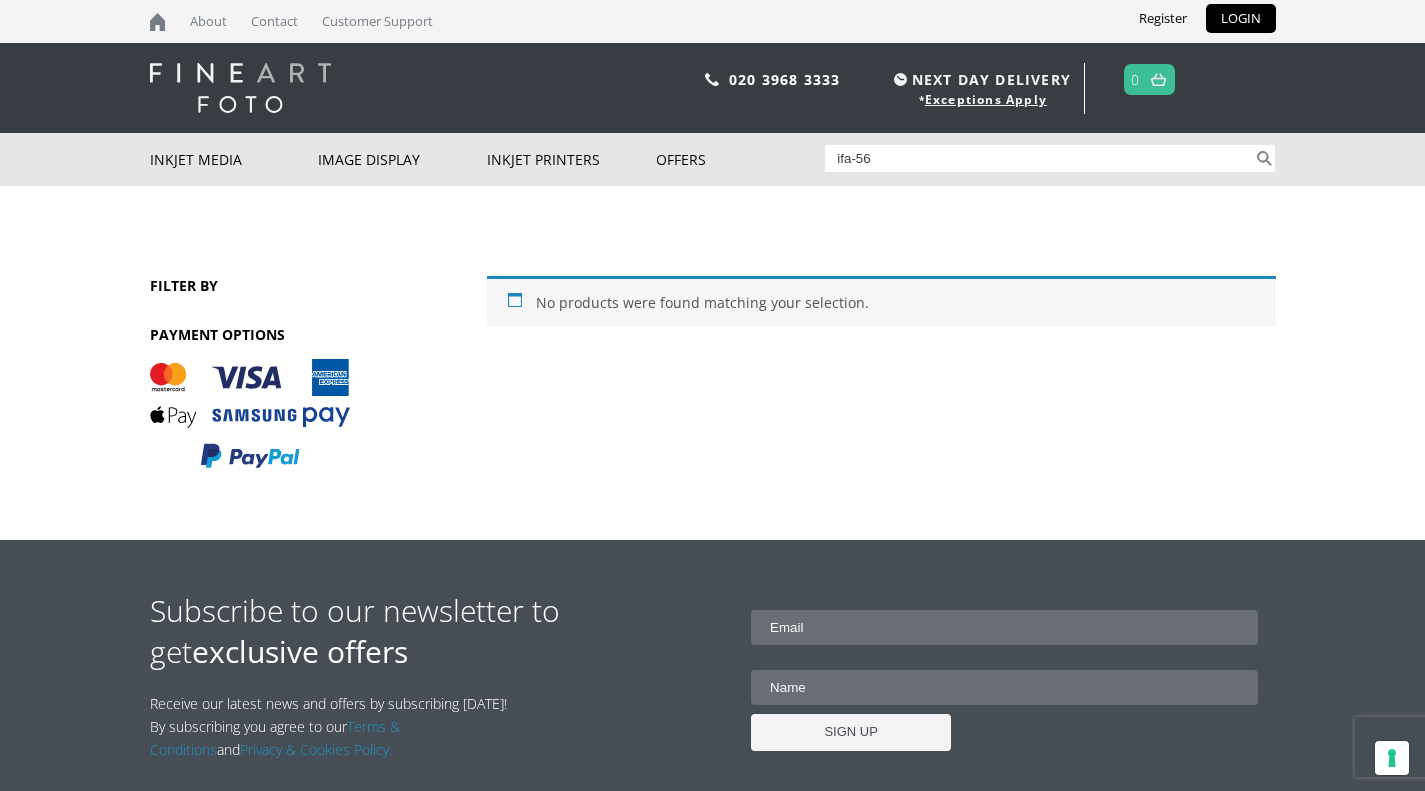 scroll, scrollTop: 0, scrollLeft: 0, axis: both 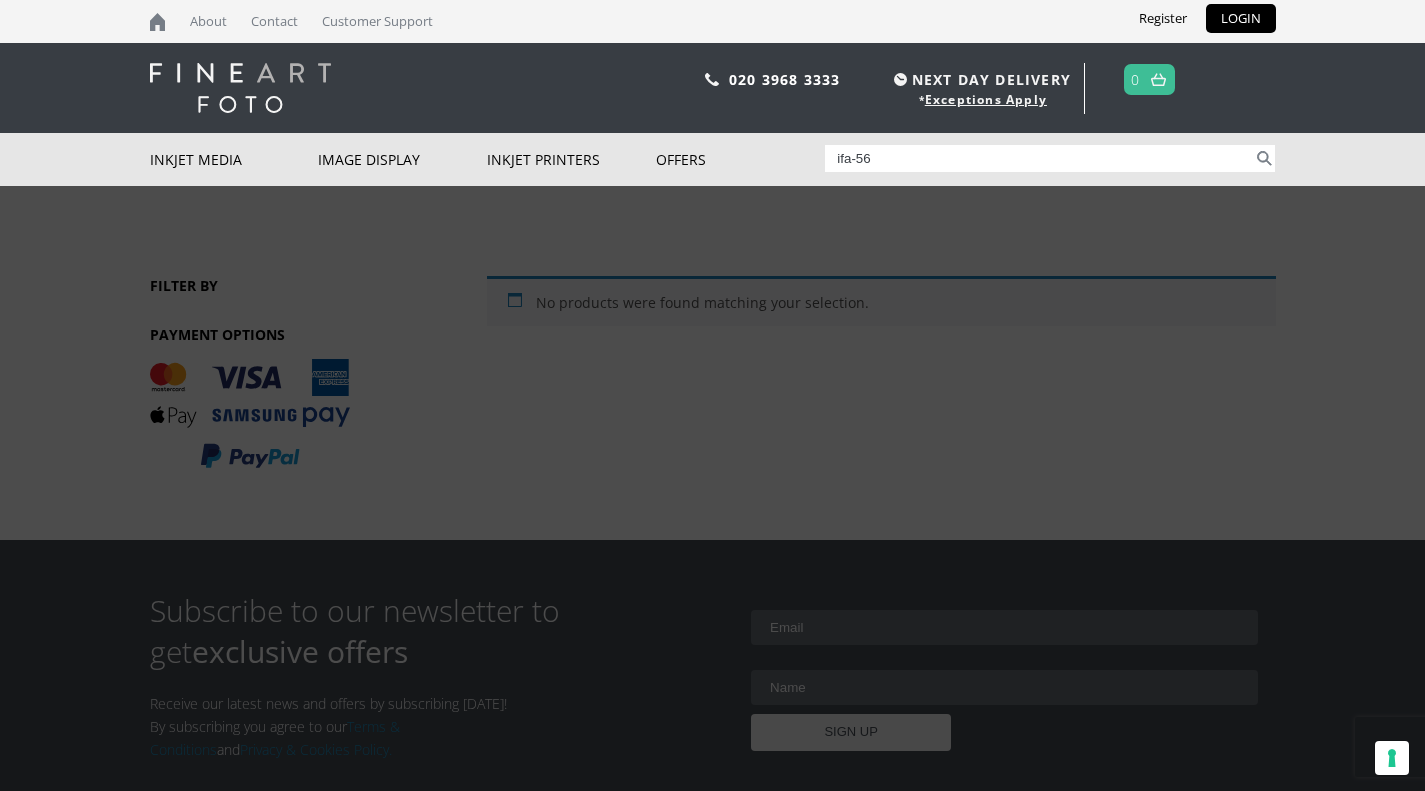 drag, startPoint x: 901, startPoint y: 160, endPoint x: 741, endPoint y: 177, distance: 160.90059 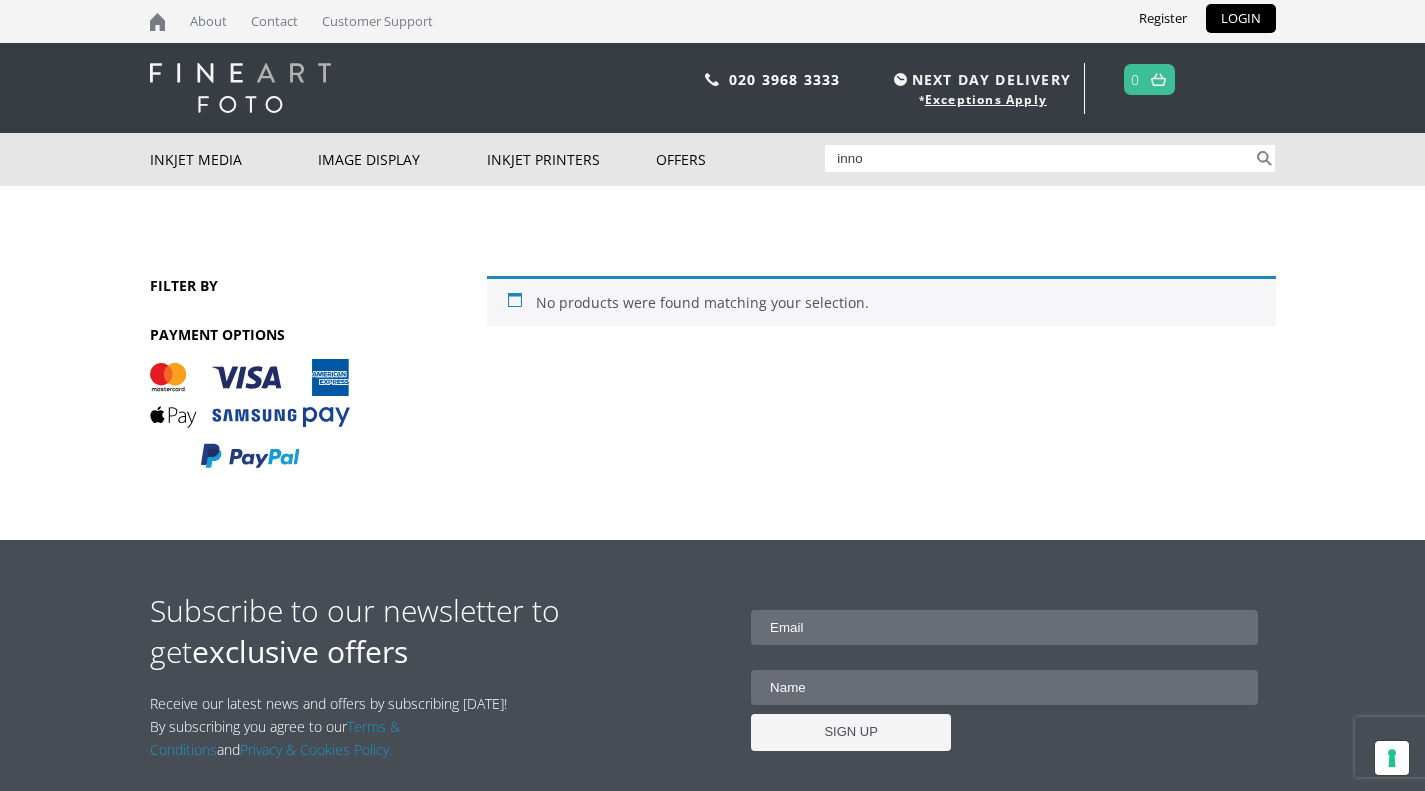 type on "innova glossy canvas" 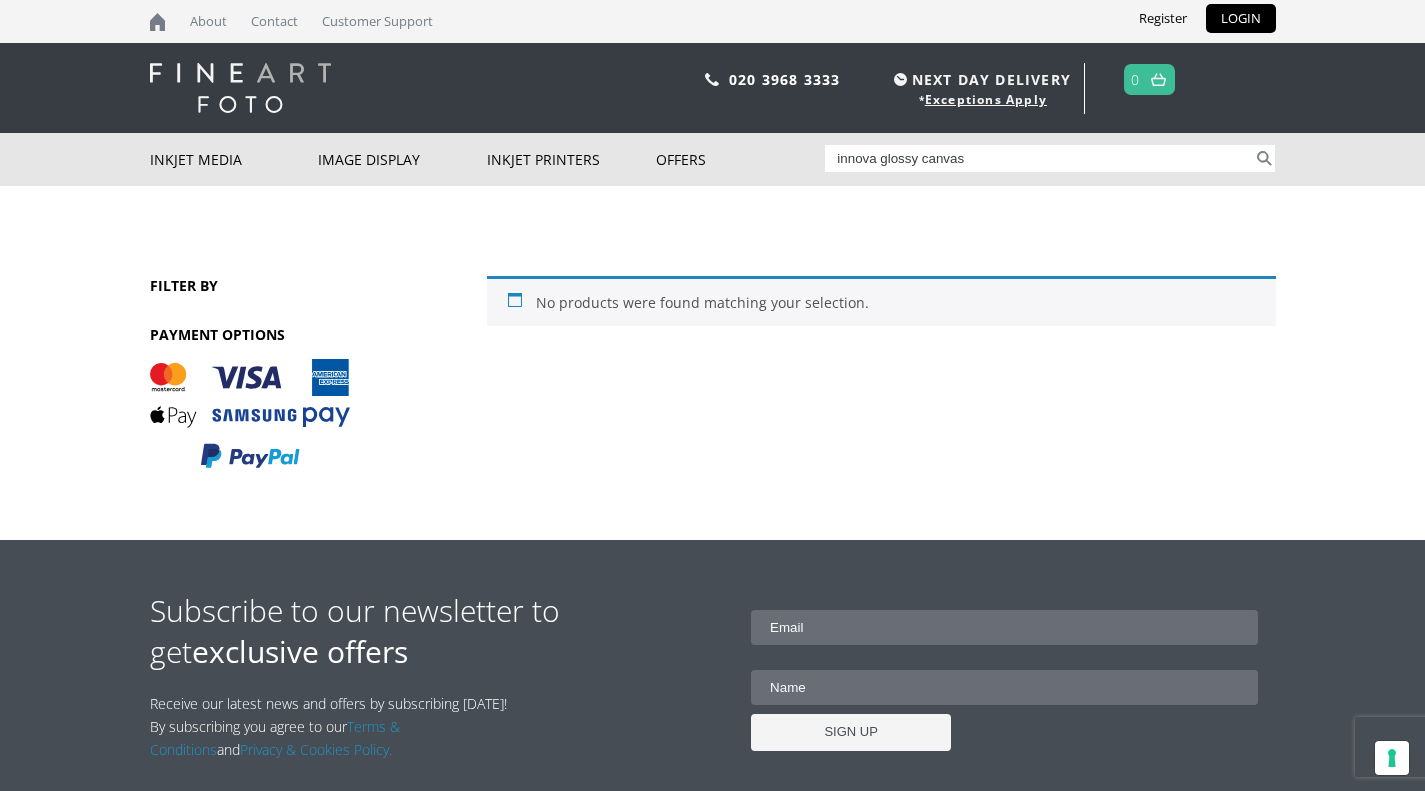 click on "Search" at bounding box center [1264, 158] 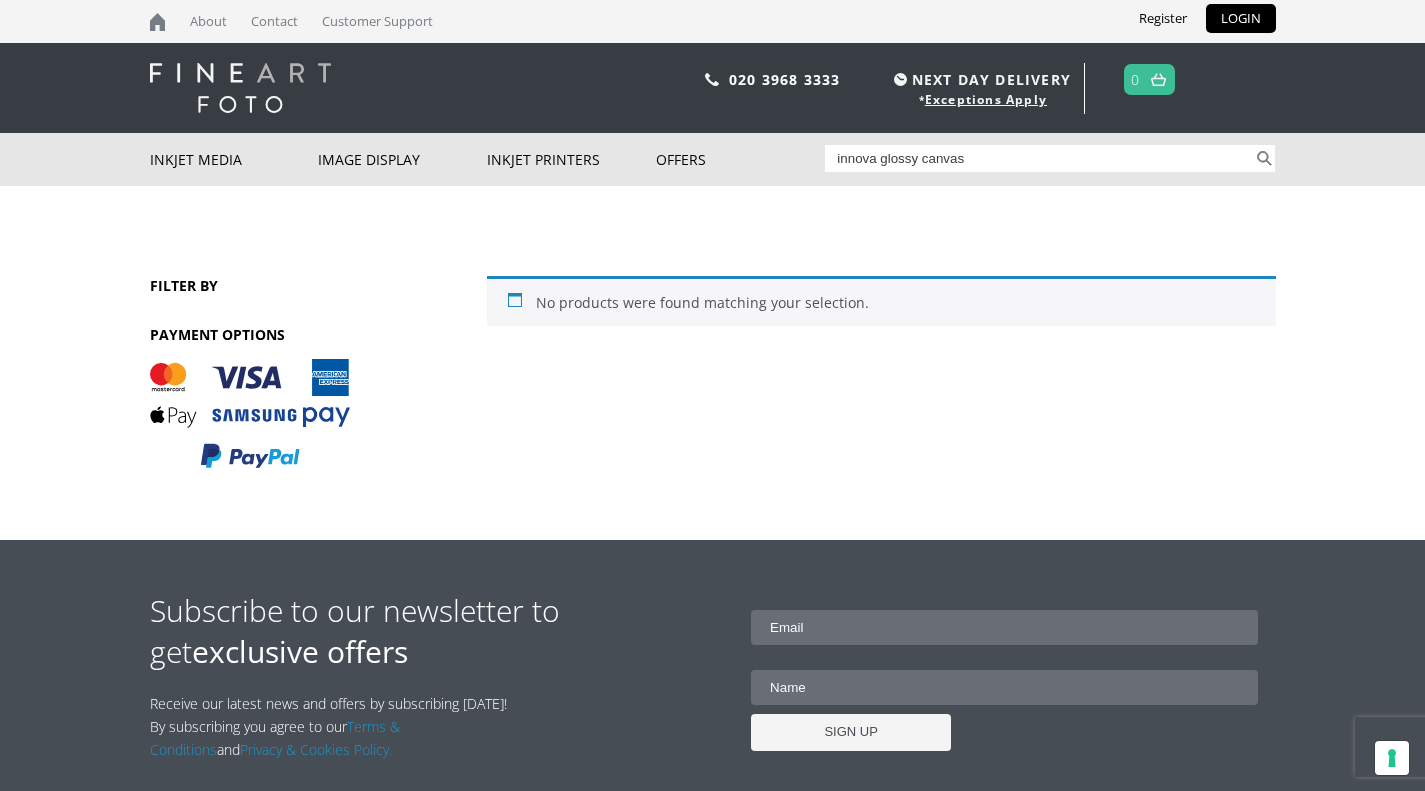 scroll, scrollTop: 0, scrollLeft: 0, axis: both 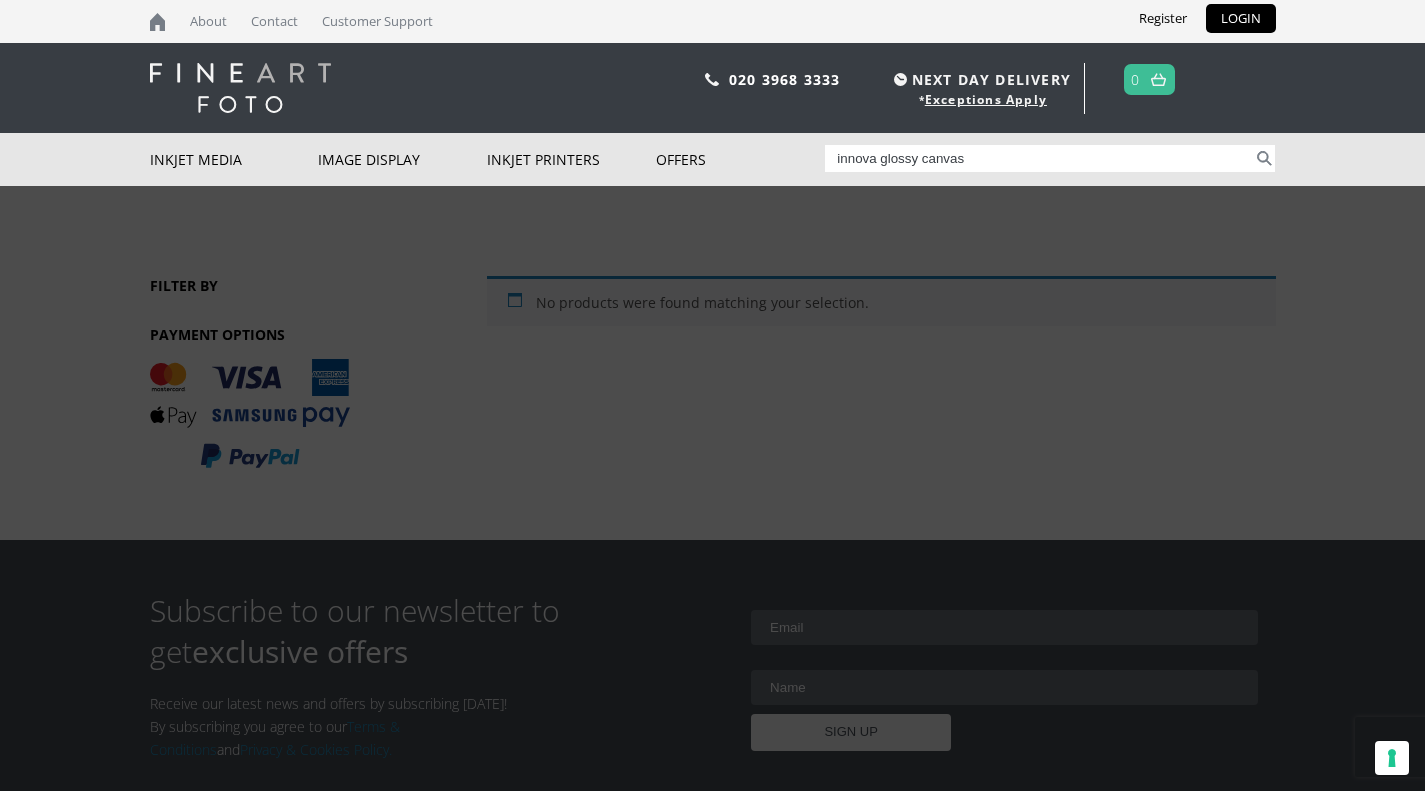 click on "Inkjet Canvas" at bounding box center [0, 0] 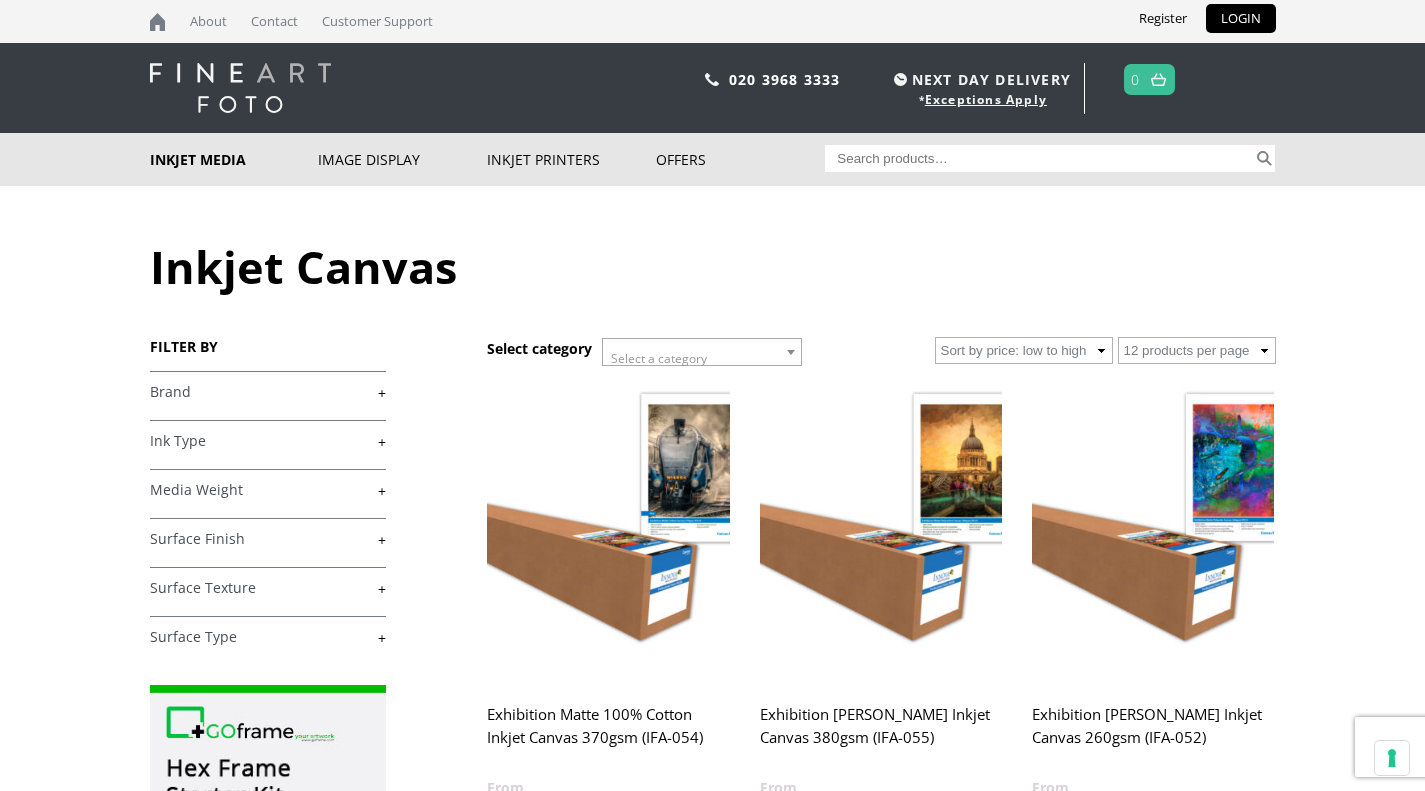 scroll, scrollTop: 0, scrollLeft: 0, axis: both 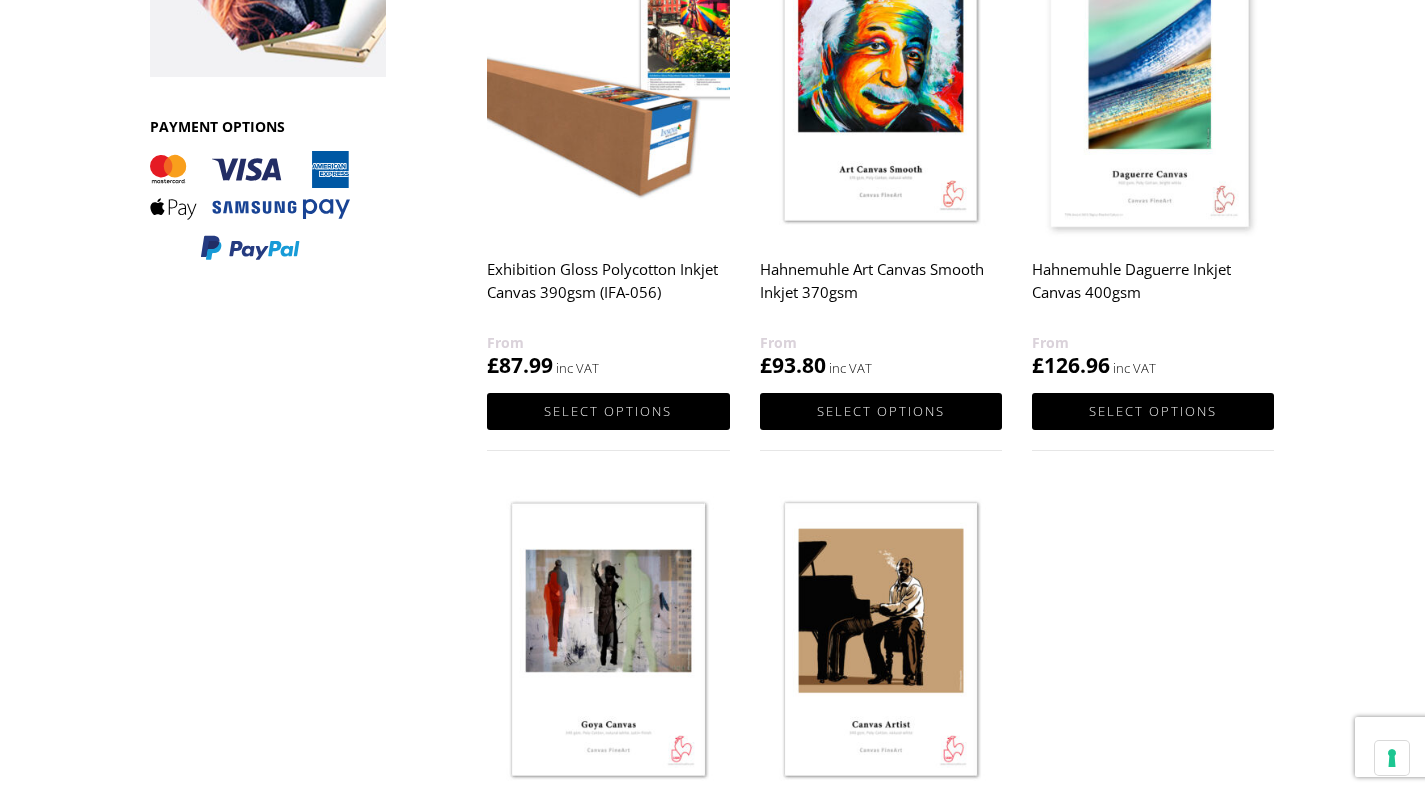 click on "Exhibition Gloss Polycotton Inkjet Canvas 390gsm (IFA-056)" at bounding box center (608, 291) 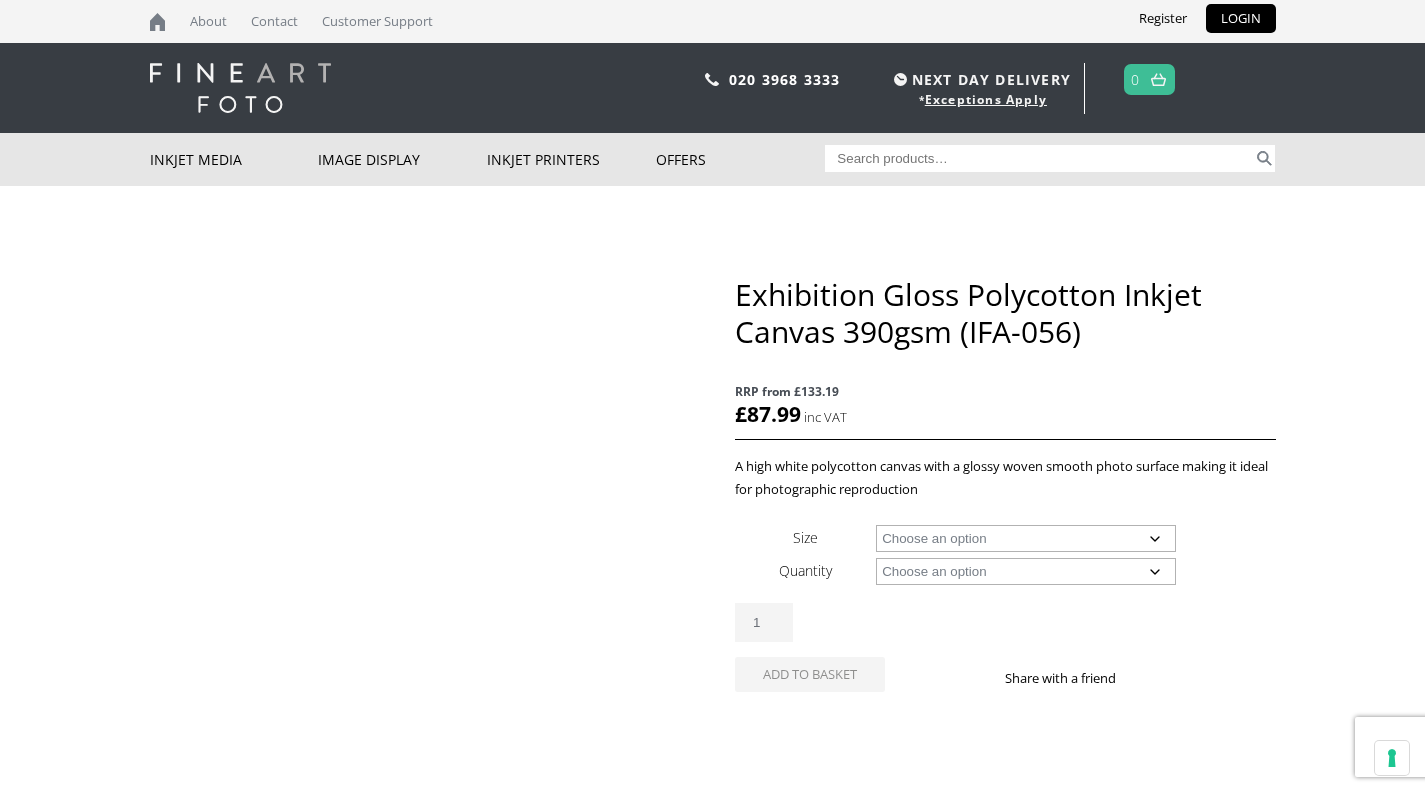 scroll, scrollTop: 0, scrollLeft: 0, axis: both 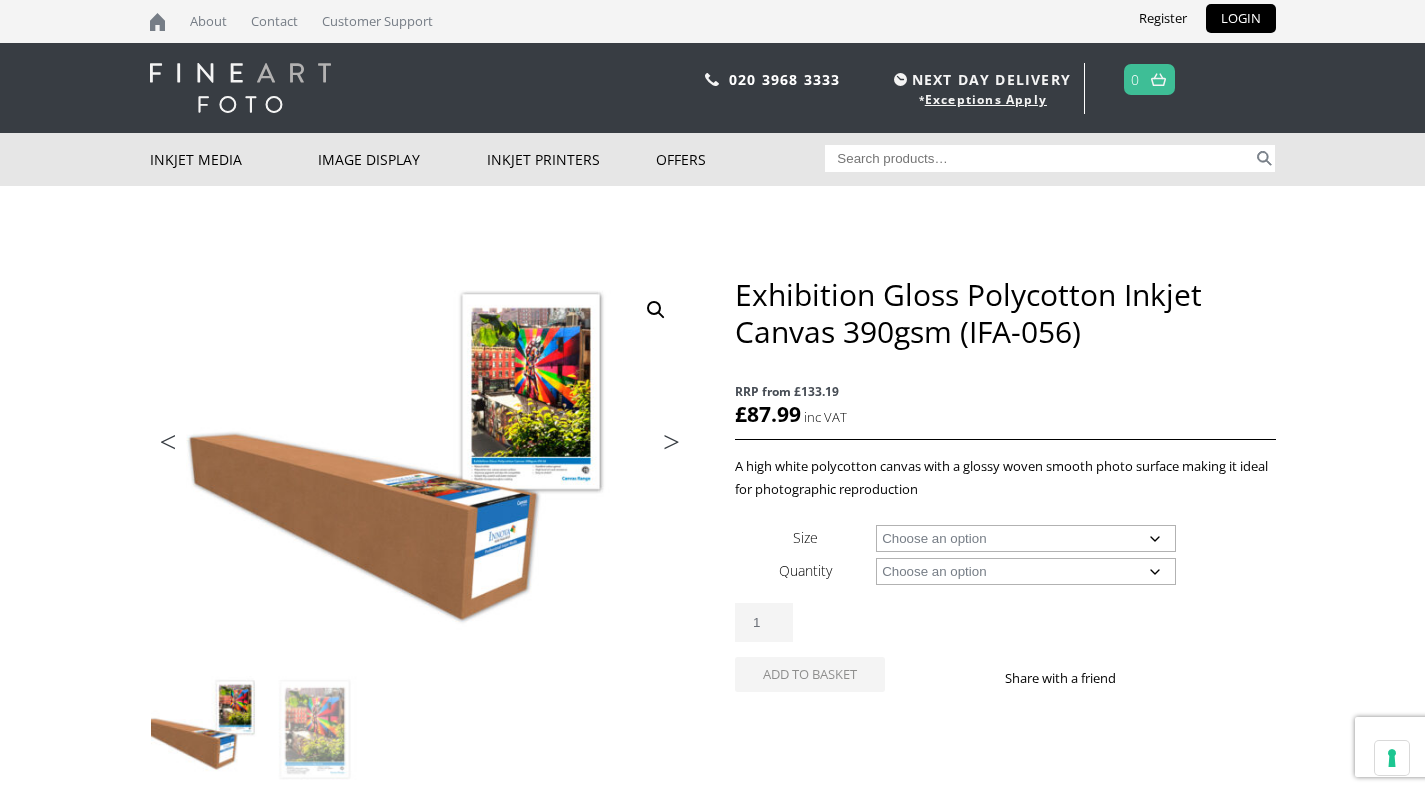 click on "Choose an option 17" Wide Roll 24" Wide Roll 36" Wide Roll 44" Wide Roll 60" Wide Roll" 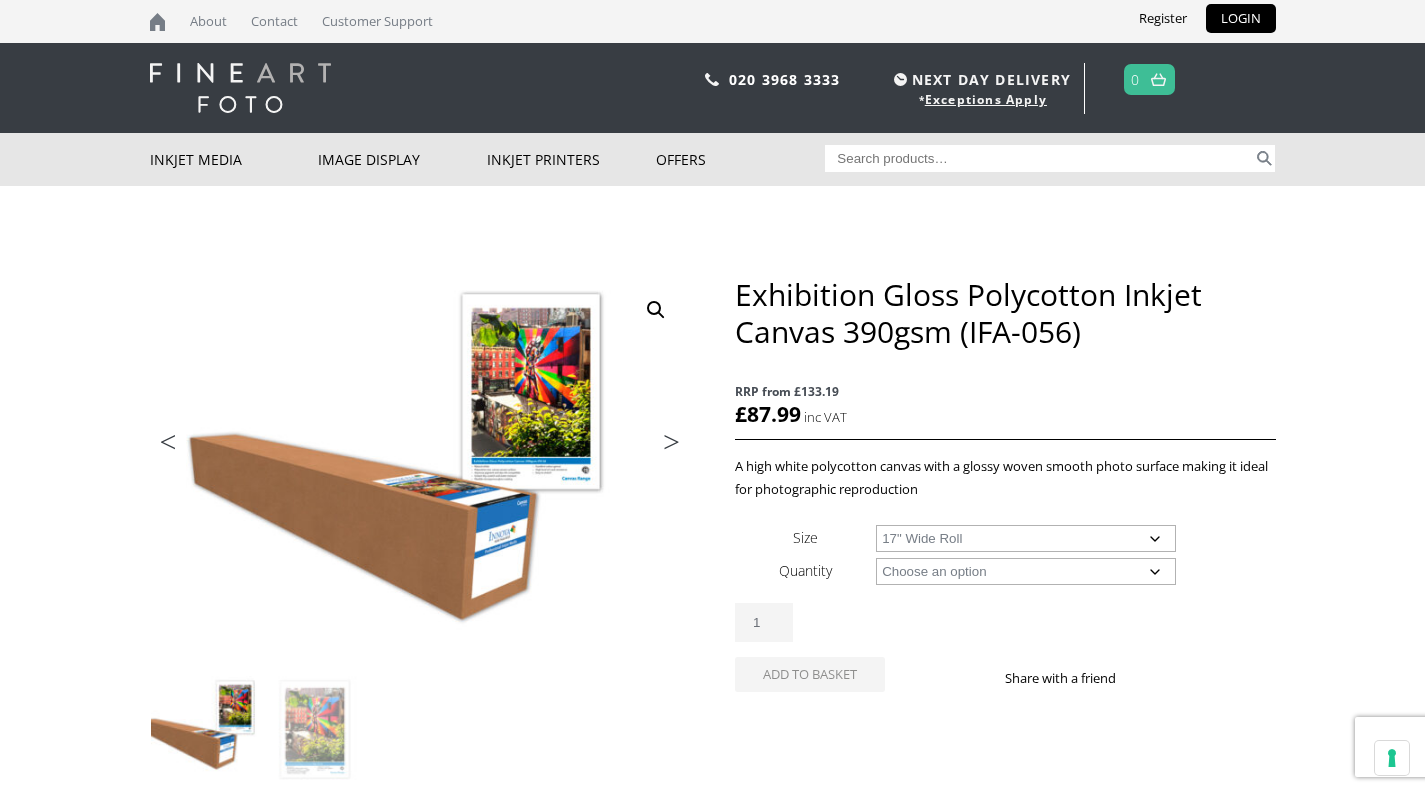 click on "Choose an option 17" Wide Roll 24" Wide Roll 36" Wide Roll 44" Wide Roll 60" Wide Roll" 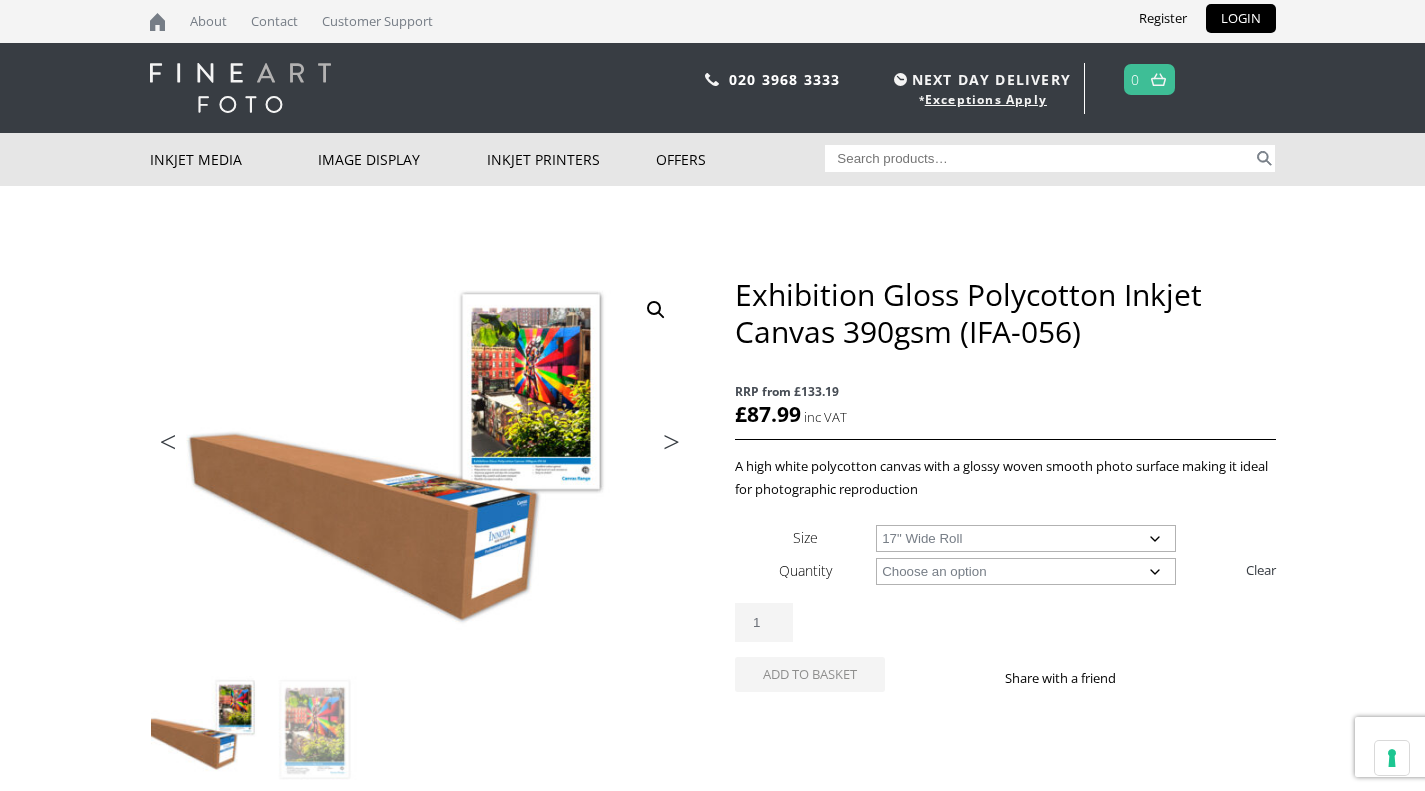 click on "Choose an option 15m" 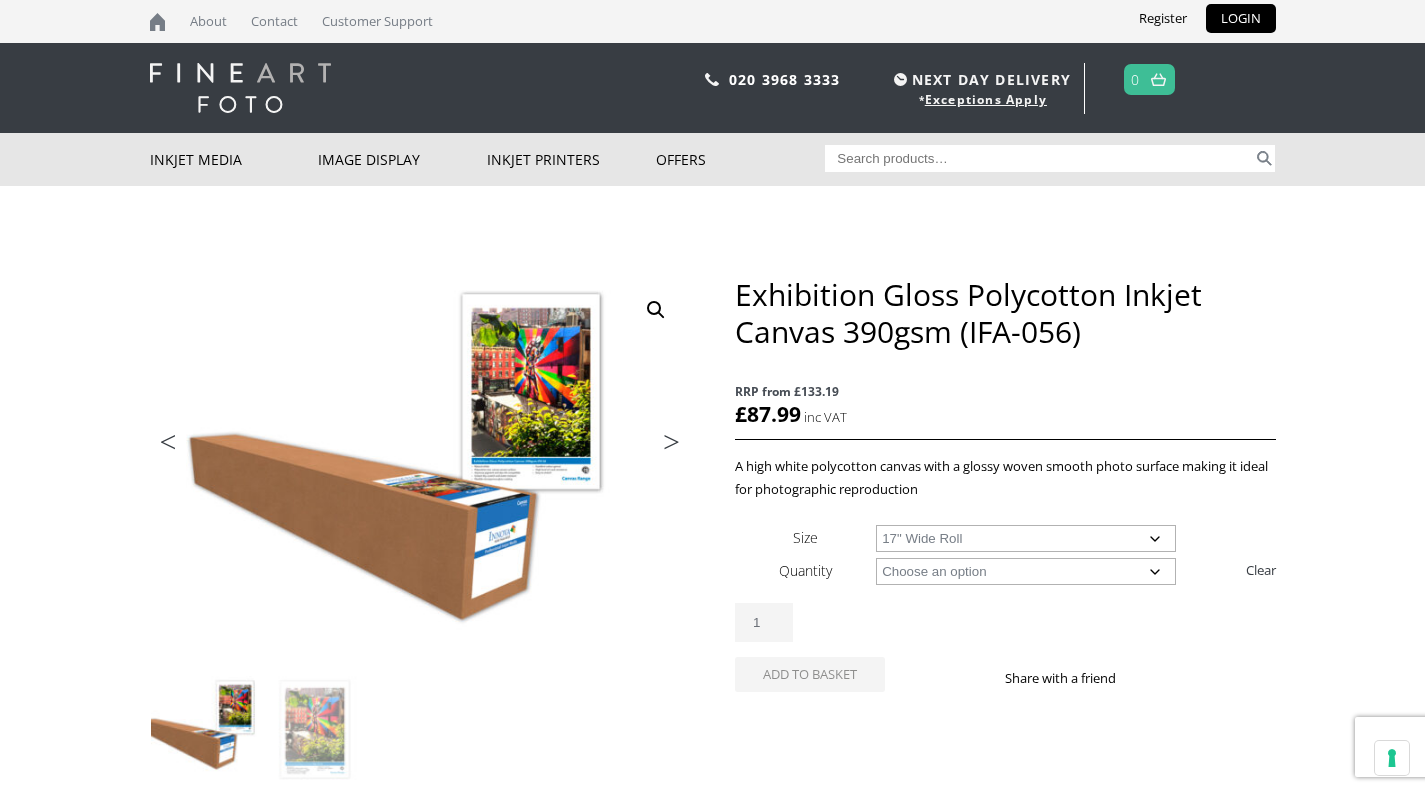 select on "15m" 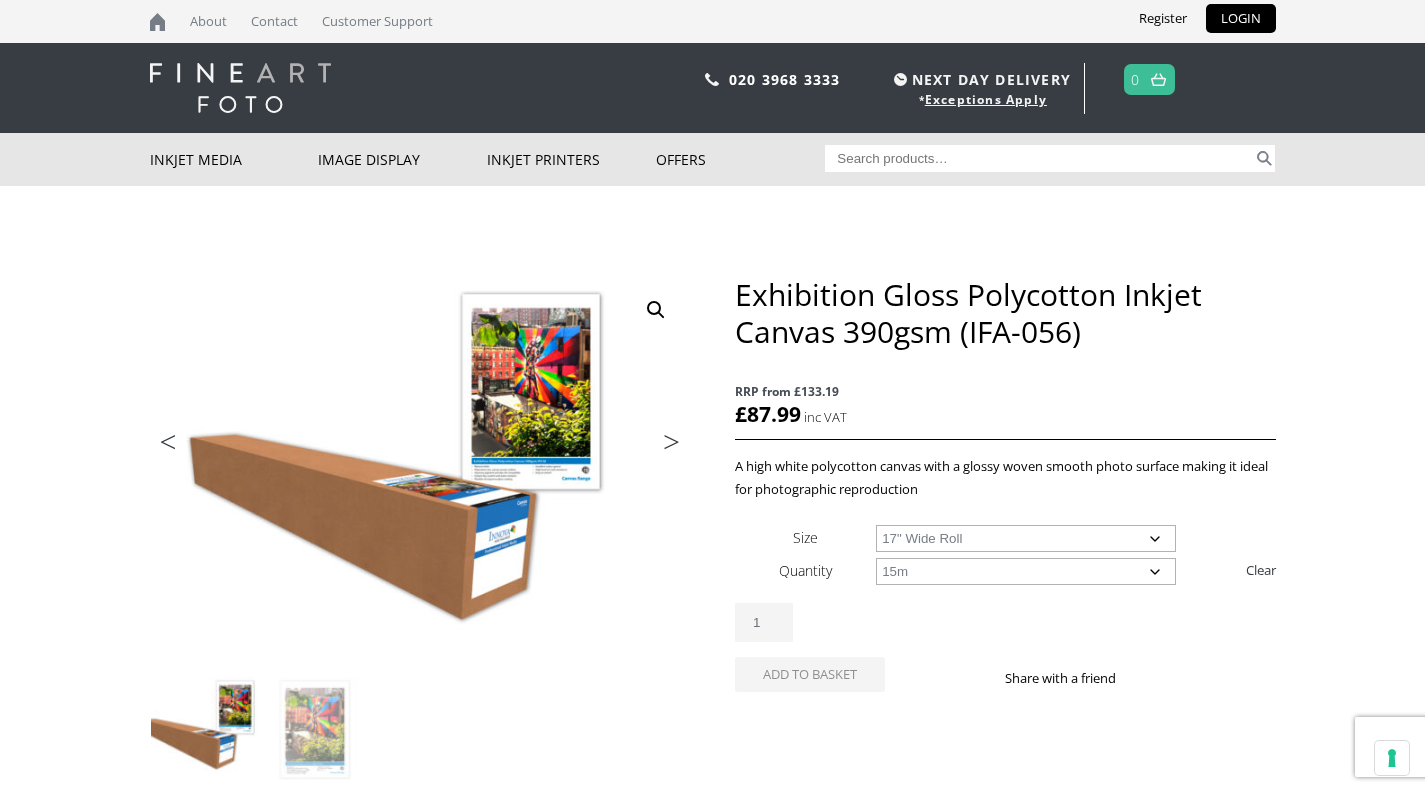 click on "Choose an option 15m" 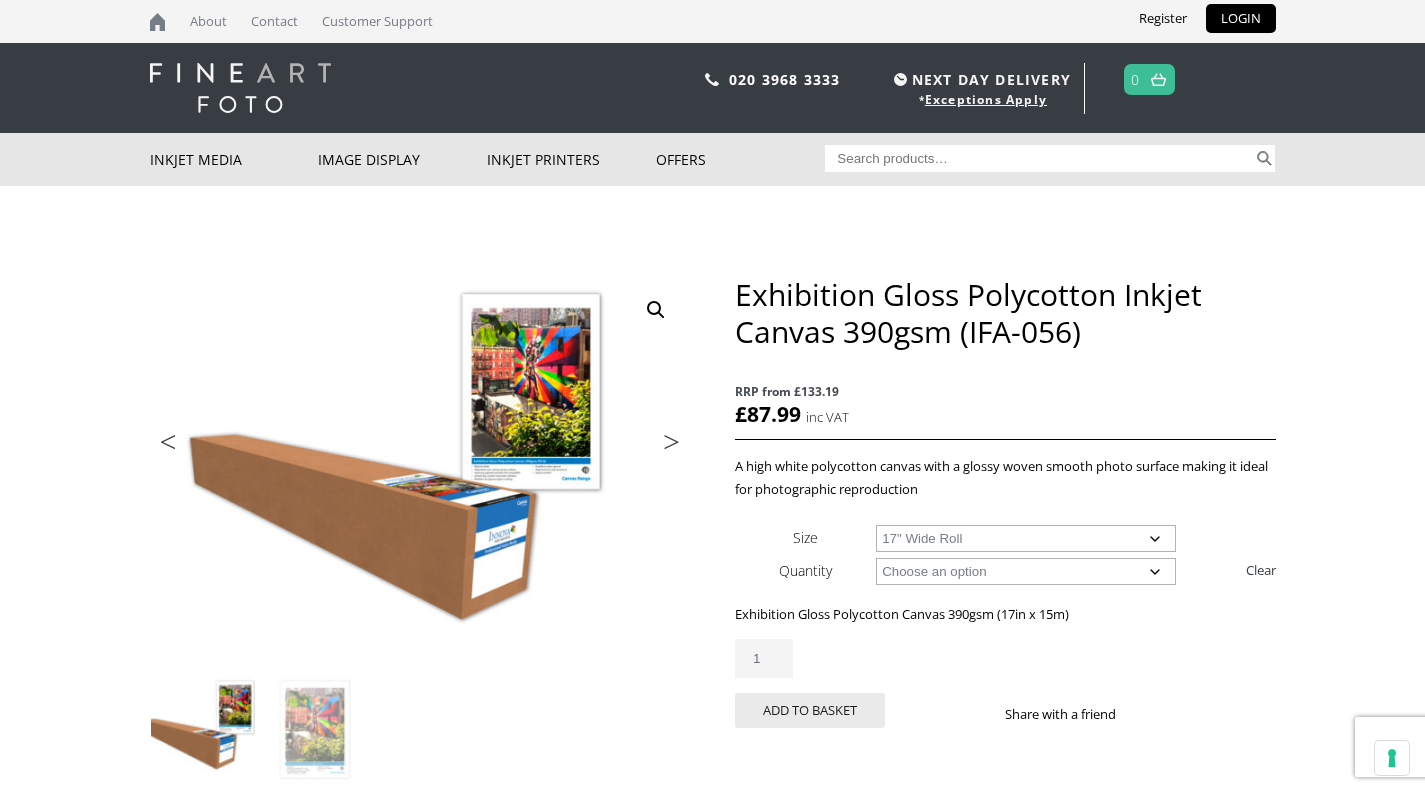 drag, startPoint x: 775, startPoint y: 633, endPoint x: 734, endPoint y: 647, distance: 43.32436 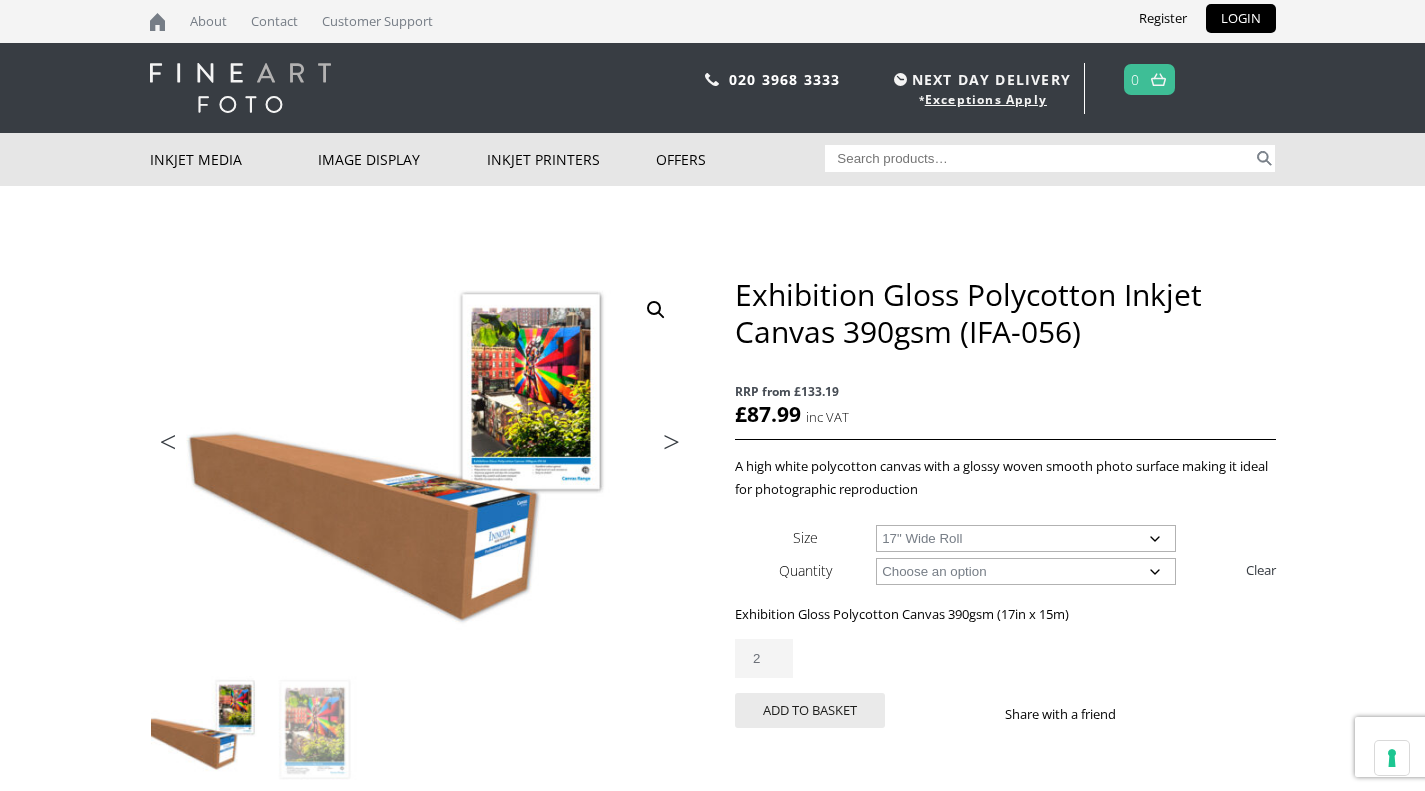 type on "2" 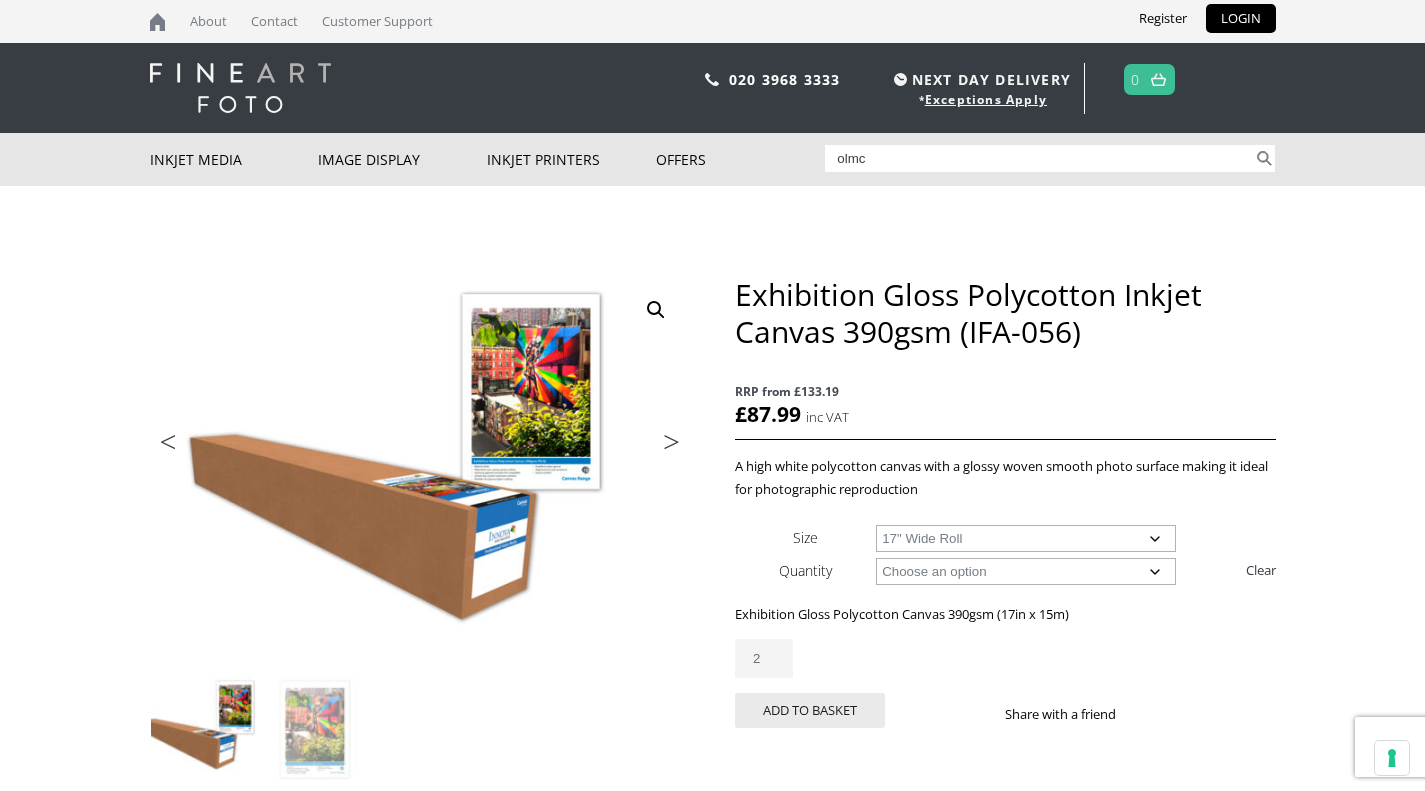 type on "olmce" 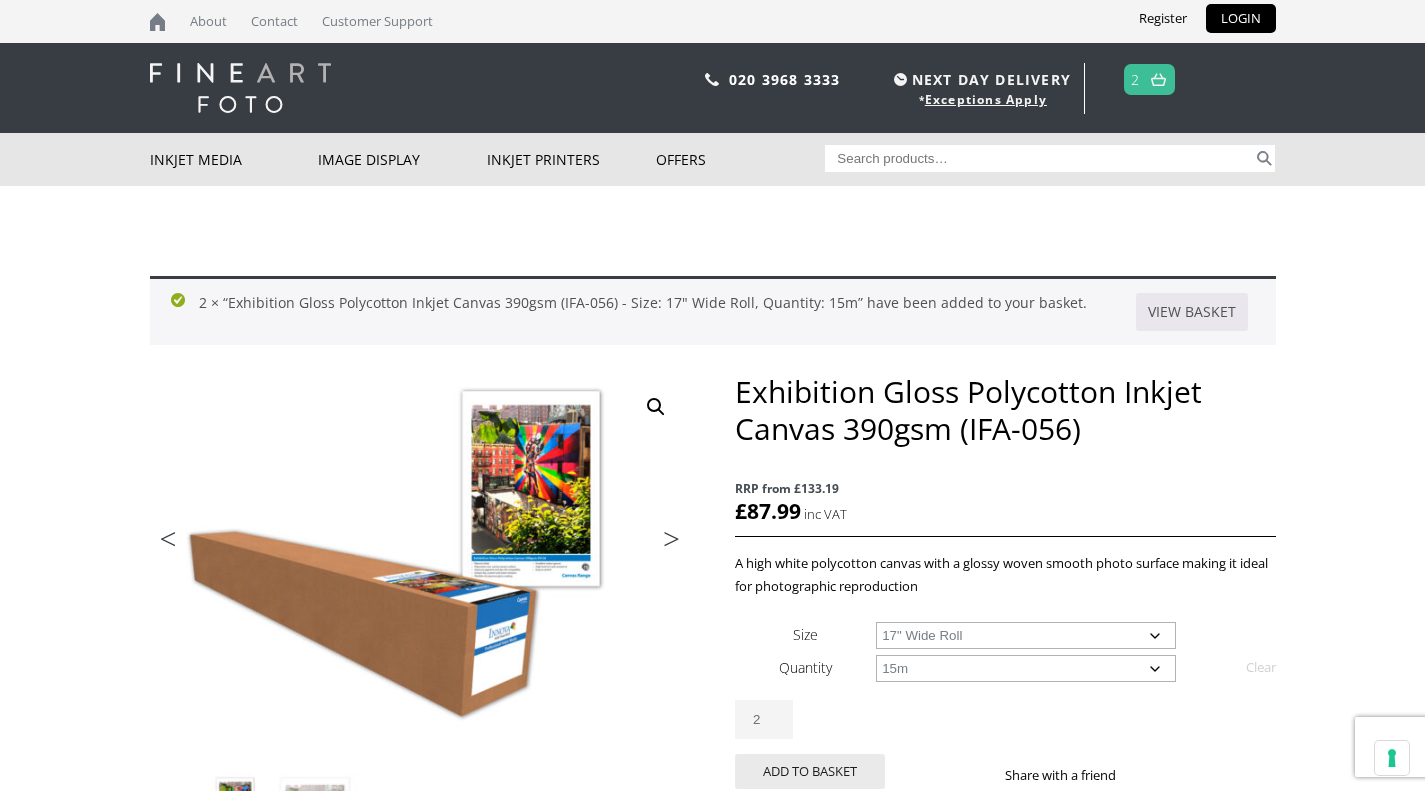 scroll, scrollTop: 0, scrollLeft: 0, axis: both 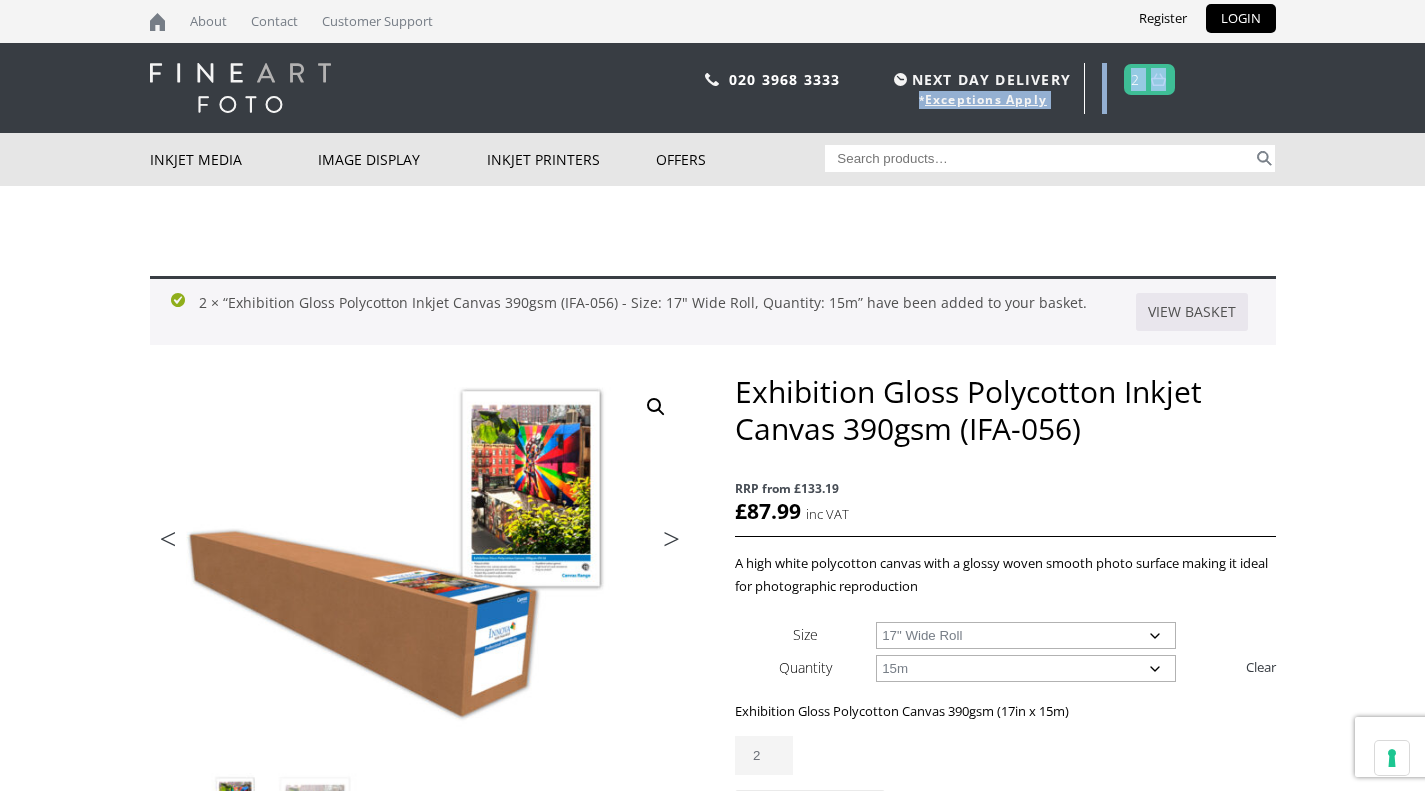 drag, startPoint x: 1063, startPoint y: 74, endPoint x: 1086, endPoint y: 88, distance: 26.925823 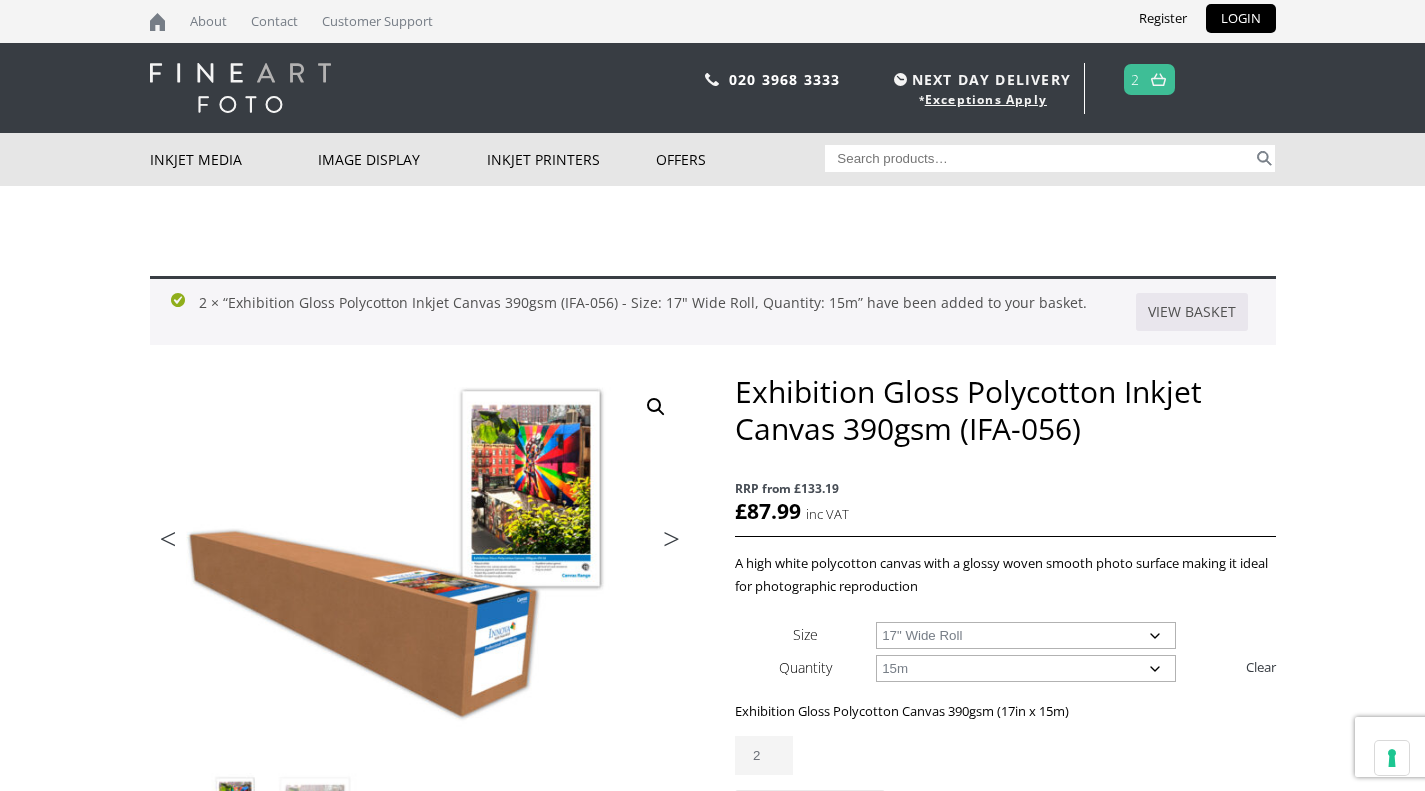 click on "View basket  2 × “Exhibition Gloss Polycotton Inkjet Canvas 390gsm (IFA-056) - Size: 17" Wide Roll, Quantity: 15m” have been added to your basket.
🔍
Previous Next
Exhibition Gloss Polycotton Inkjet Canvas 390gsm (IFA-056) RRP from £133.19 £ 87.99   inc VAT
A high white polycotton canvas with a glossy woven smooth photo surface making it ideal for photographic reproduction
Size
Choose an option 17" Wide Roll 24" Wide Roll 36" Wide Roll 44" Wide Roll 60" Wide Roll
Quantity
Choose an option 15m Clear
Exhibition Gloss Polycotton Canvas 390gsm (17in x 15m)
£ 87.99   inc VAT RRP from £133.19
6 in stock
Exhibition Gloss Polycotton Inkjet Canvas 390gsm (IFA-056) quantity
2
Add to basket
Share with a friend" at bounding box center [713, 1065] 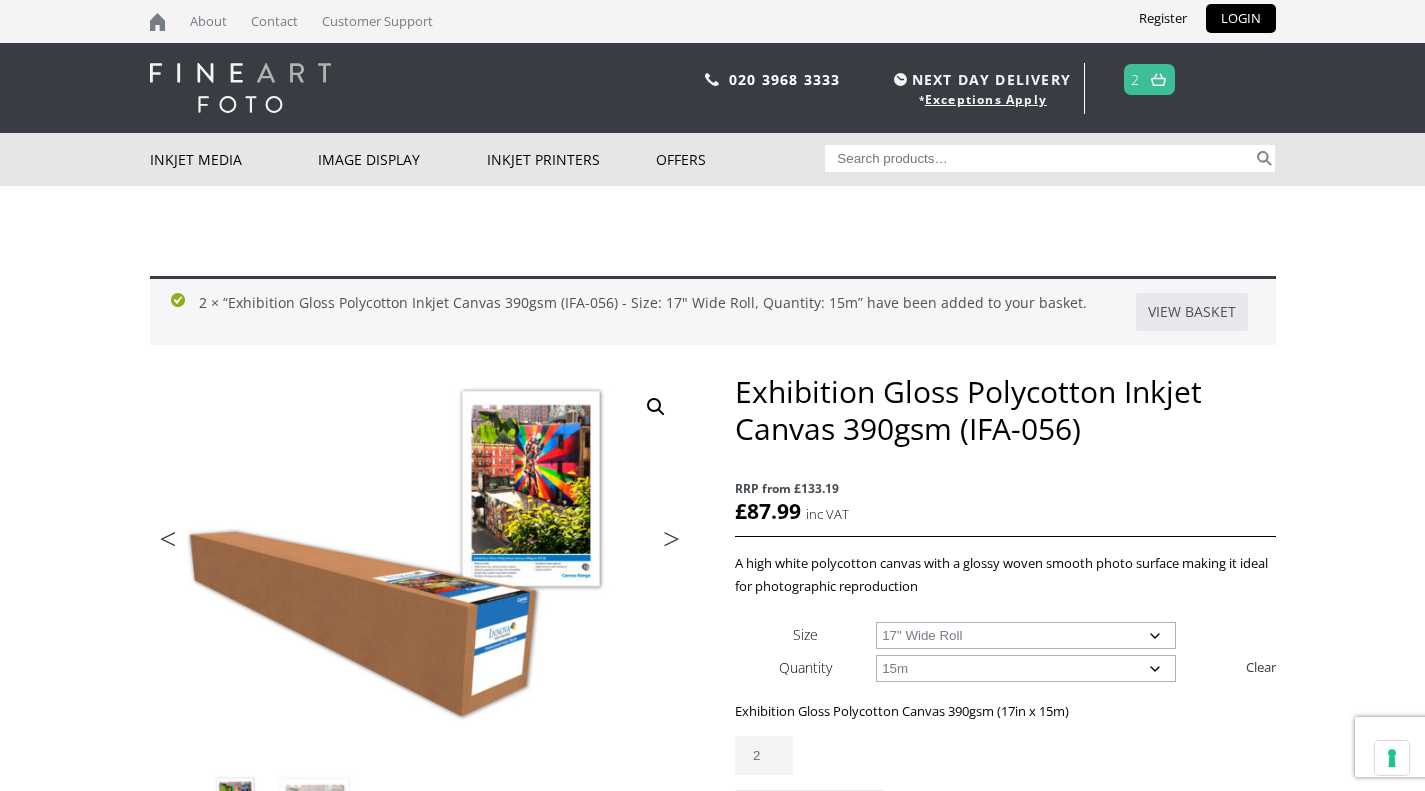click on "Search for:
Search" at bounding box center [1050, 158] 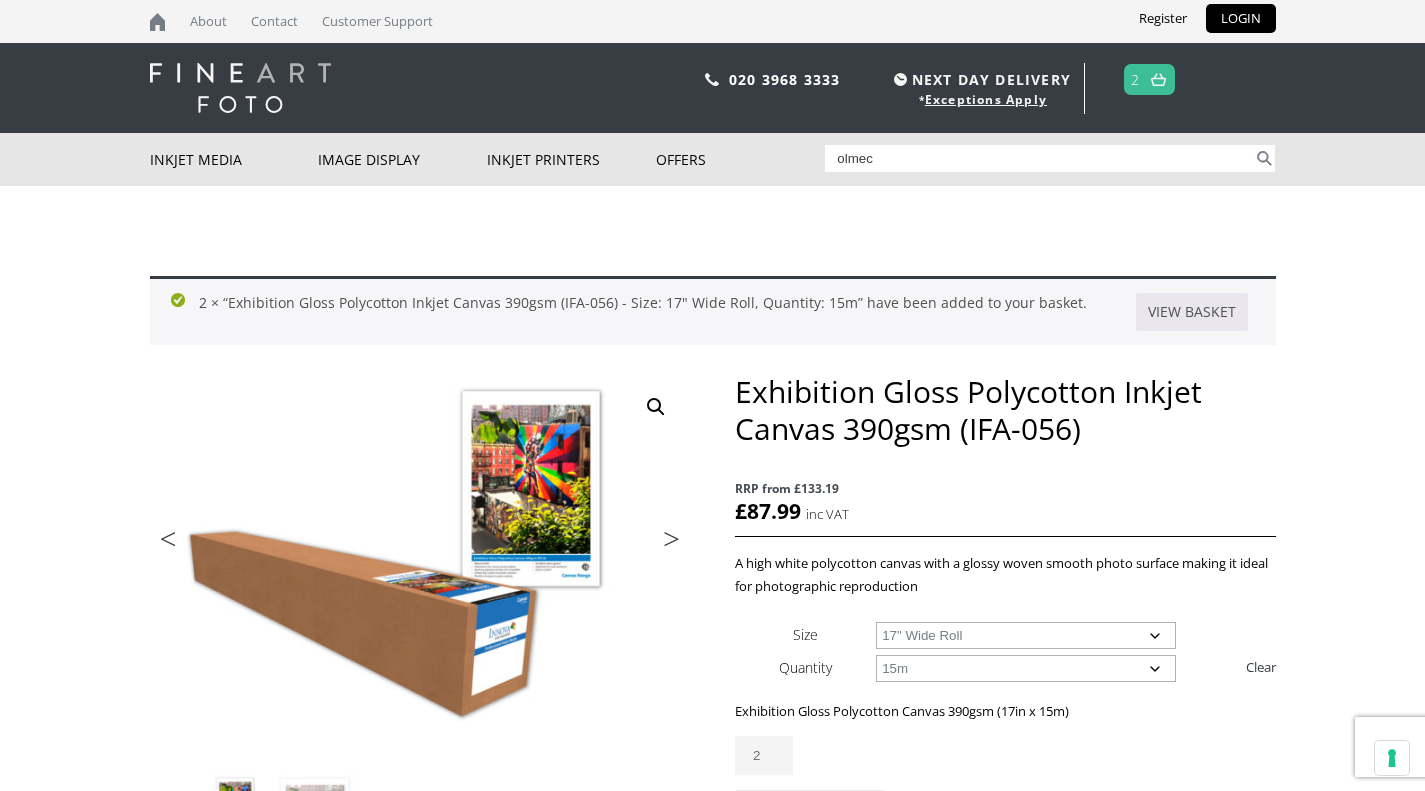 type on "olmec" 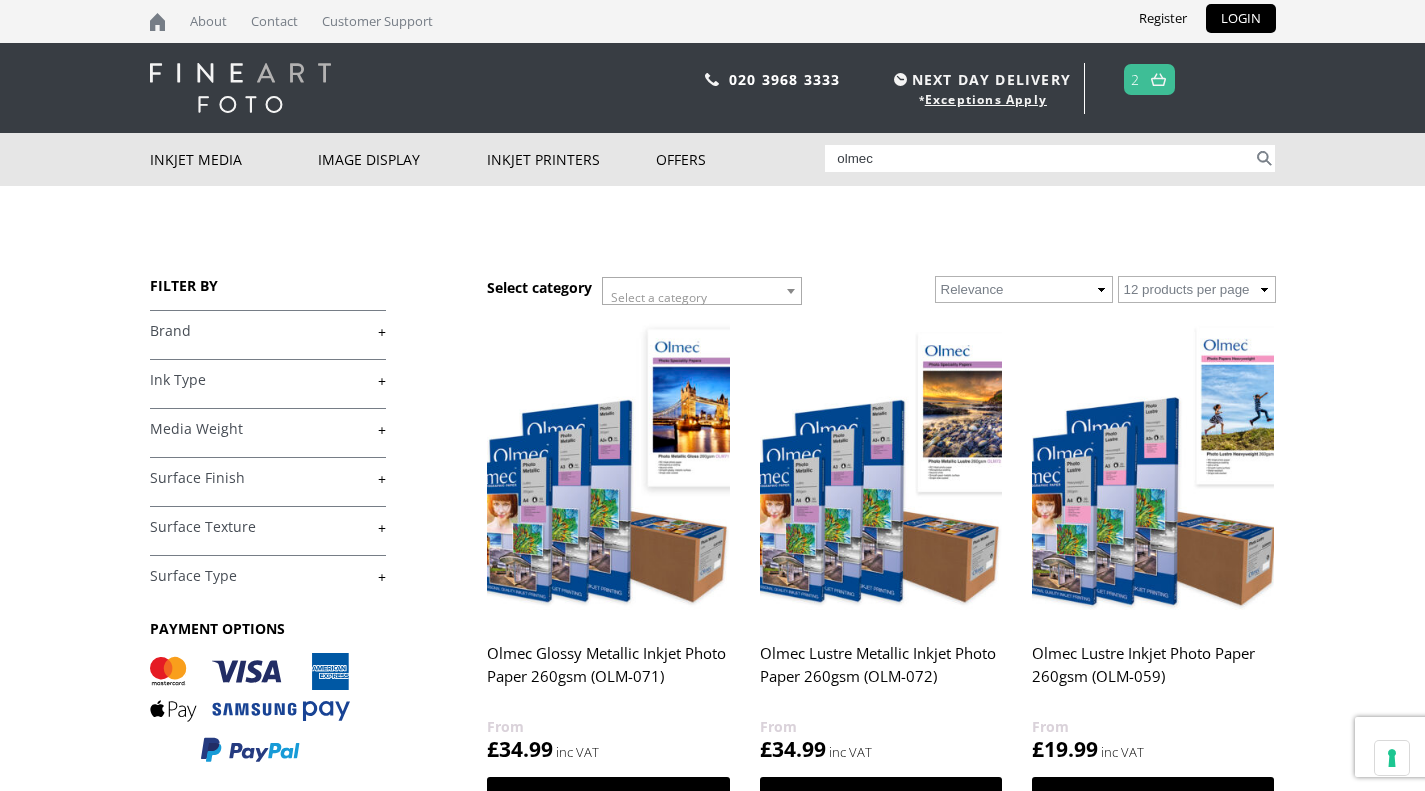 scroll, scrollTop: 0, scrollLeft: 0, axis: both 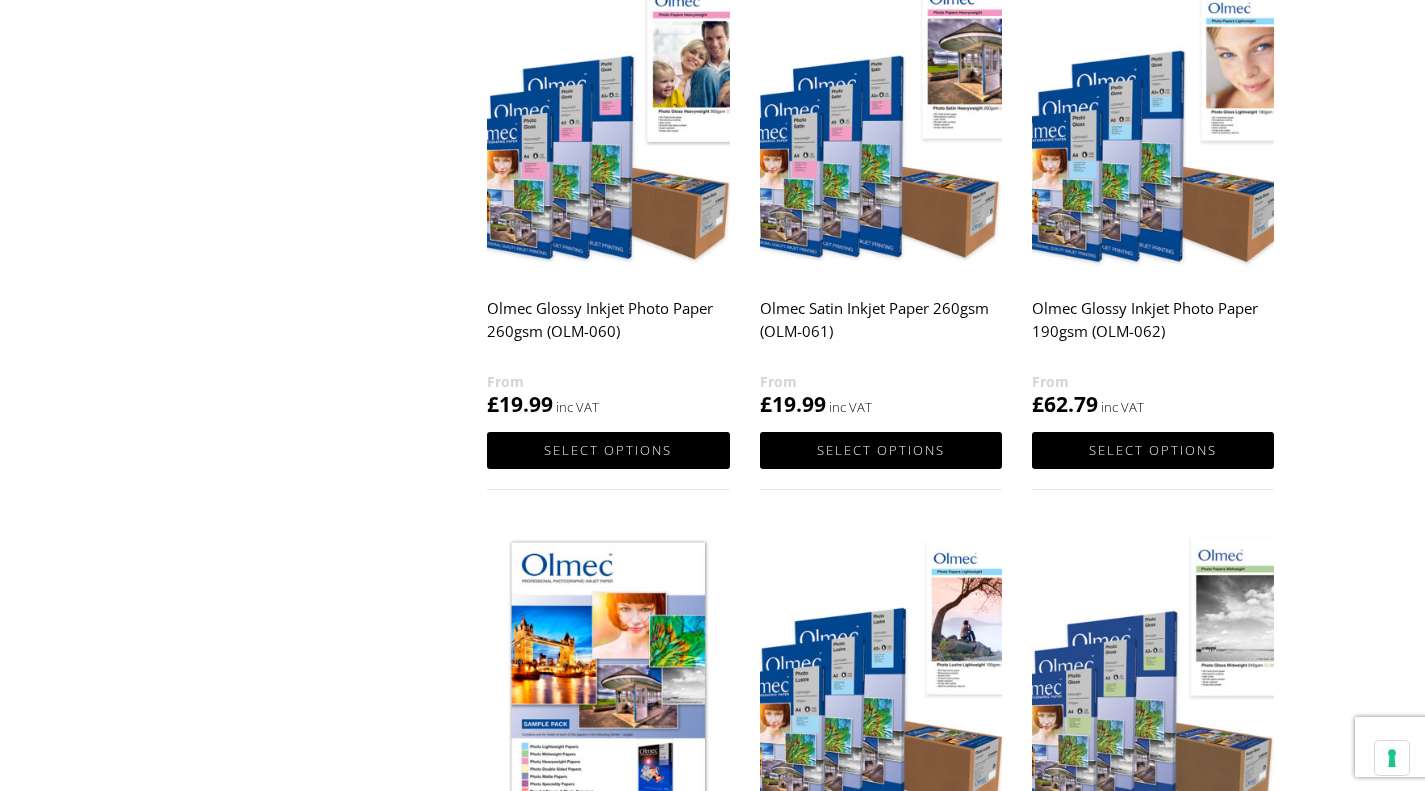 click on "Olmec Satin Inkjet Paper 260gsm (OLM-061)" at bounding box center [881, 330] 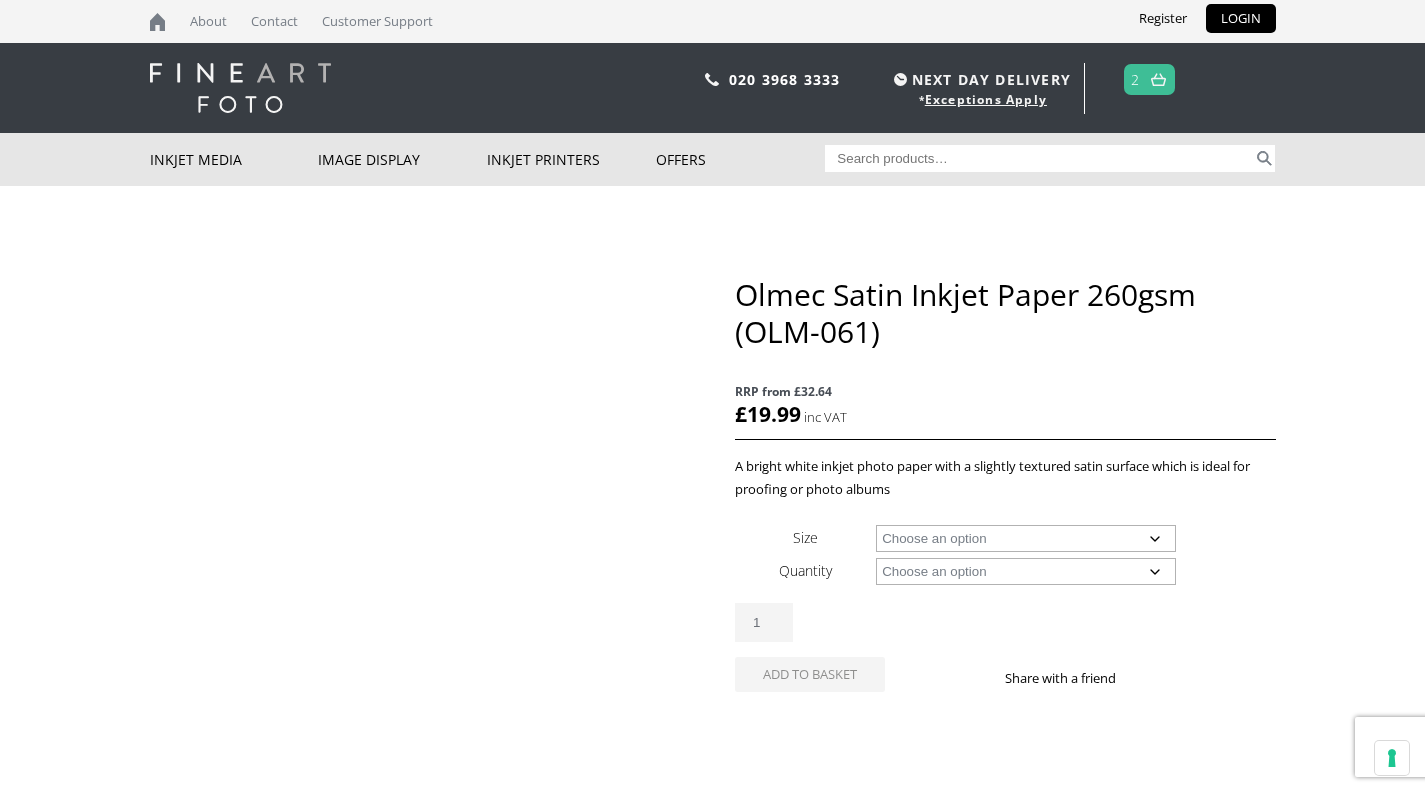 scroll, scrollTop: 0, scrollLeft: 0, axis: both 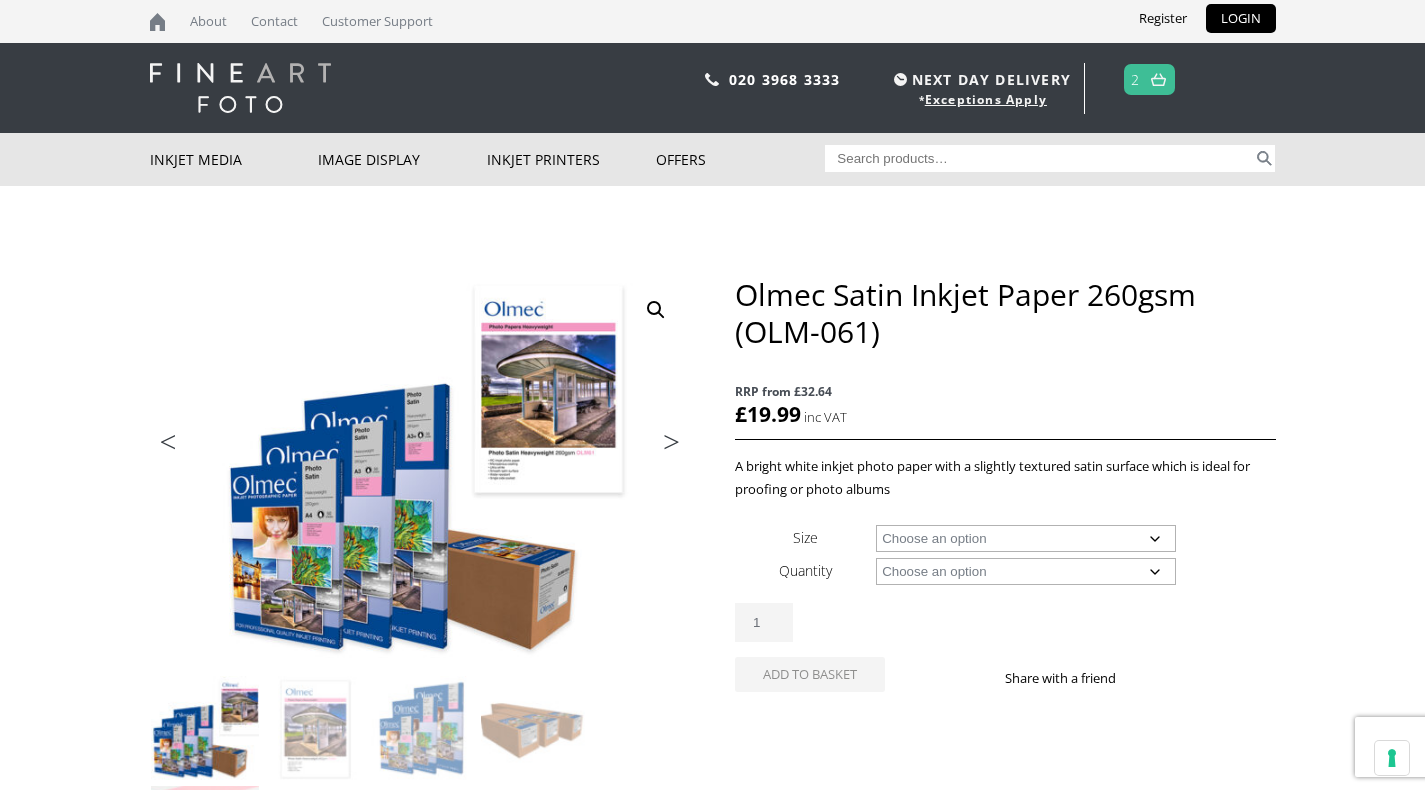click on "Choose an option A4 Sheet A3 Sheet A3+ Sheet A2 Sheet 17" Wide Roll 24" Wide Roll 36" Wide Roll 44" Wide Roll 60" Wide Roll" 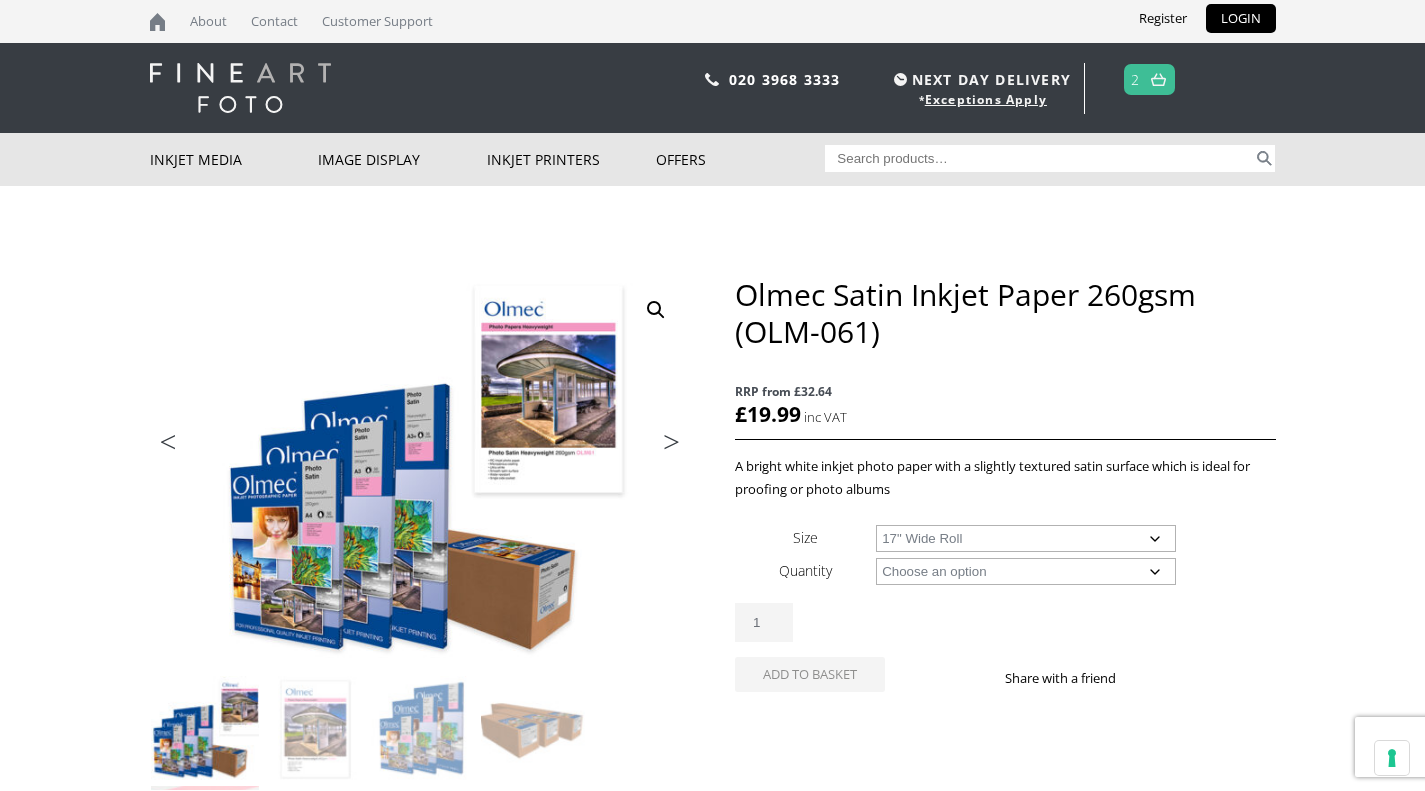 click on "Choose an option A4 Sheet A3 Sheet A3+ Sheet A2 Sheet 17" Wide Roll 24" Wide Roll 36" Wide Roll 44" Wide Roll 60" Wide Roll" 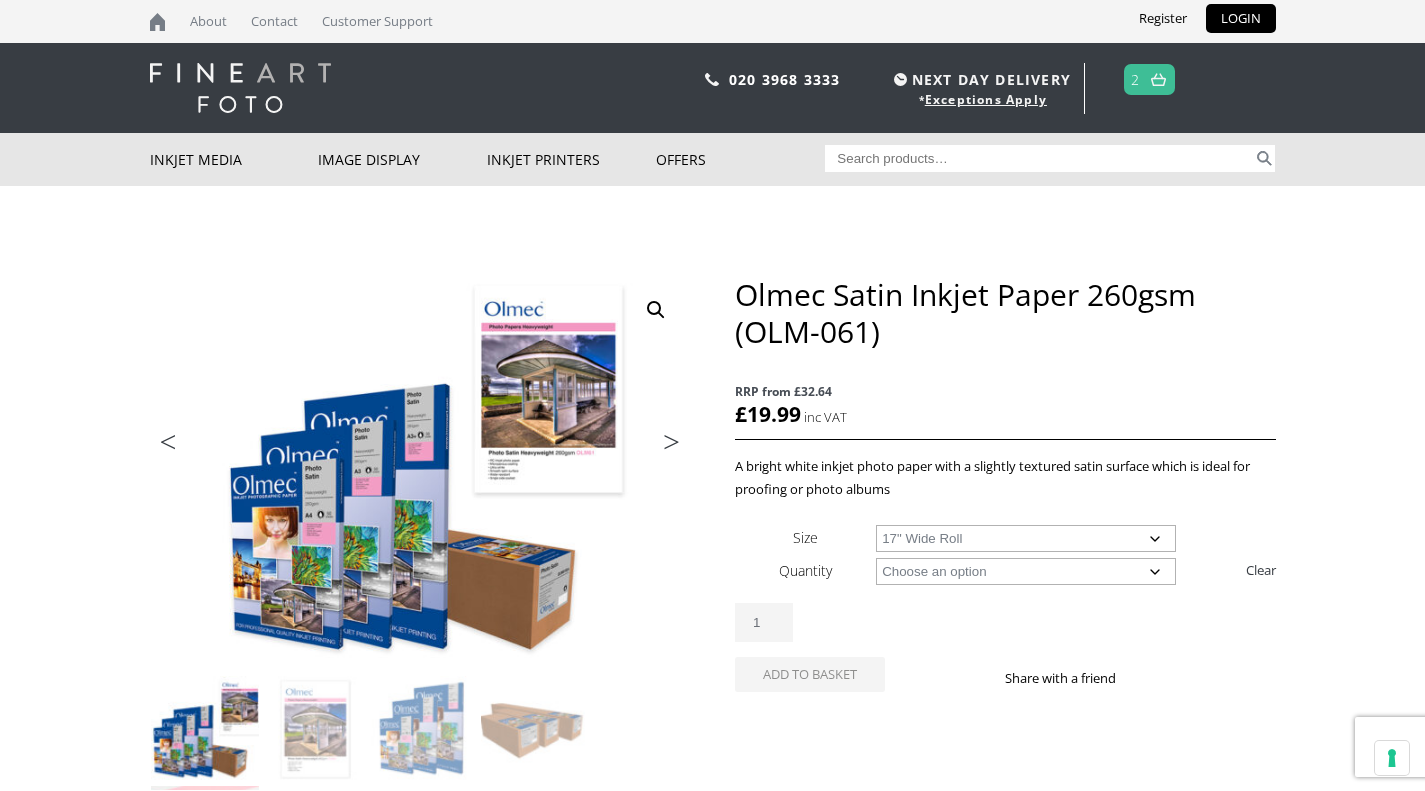 drag, startPoint x: 931, startPoint y: 573, endPoint x: 1047, endPoint y: 570, distance: 116.03879 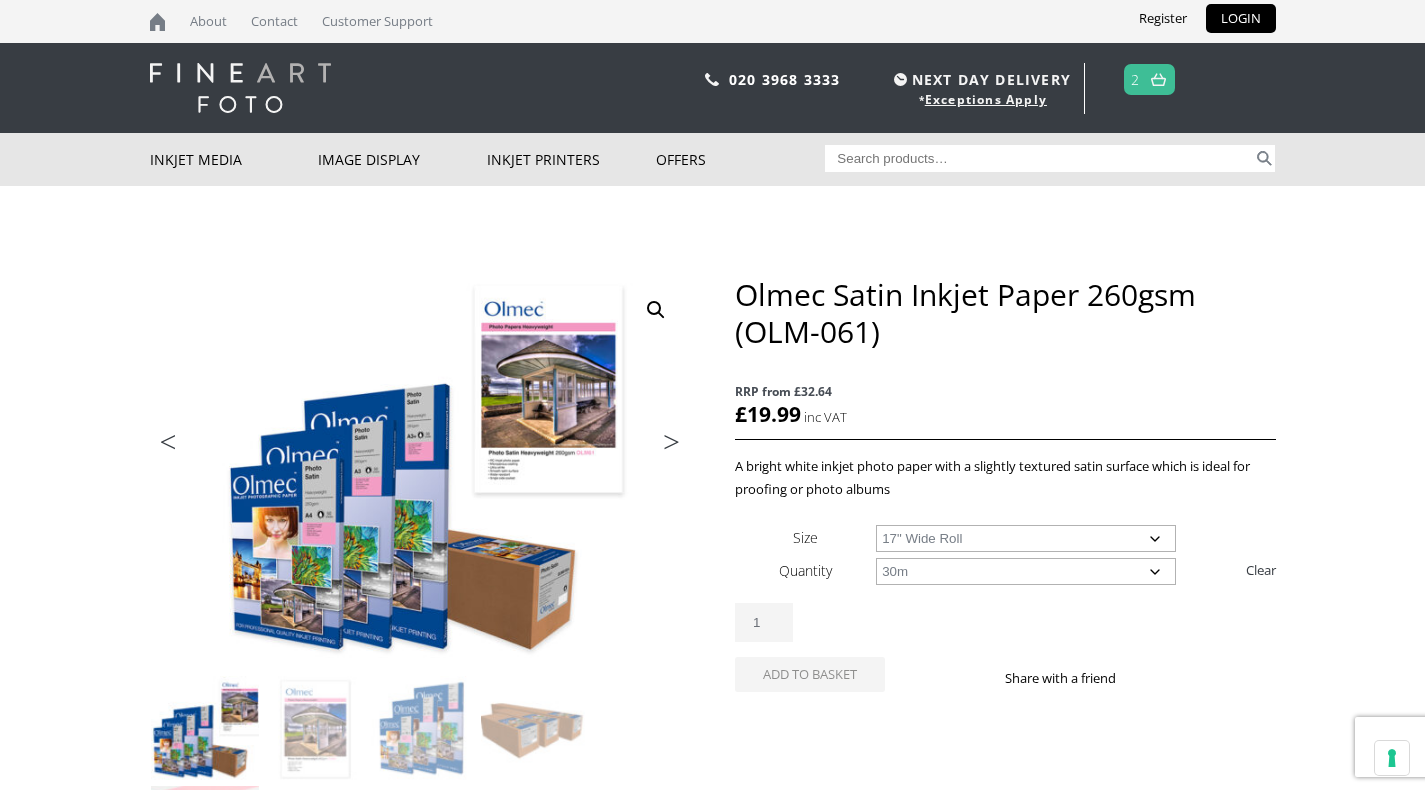 click on "Choose an option 30m" 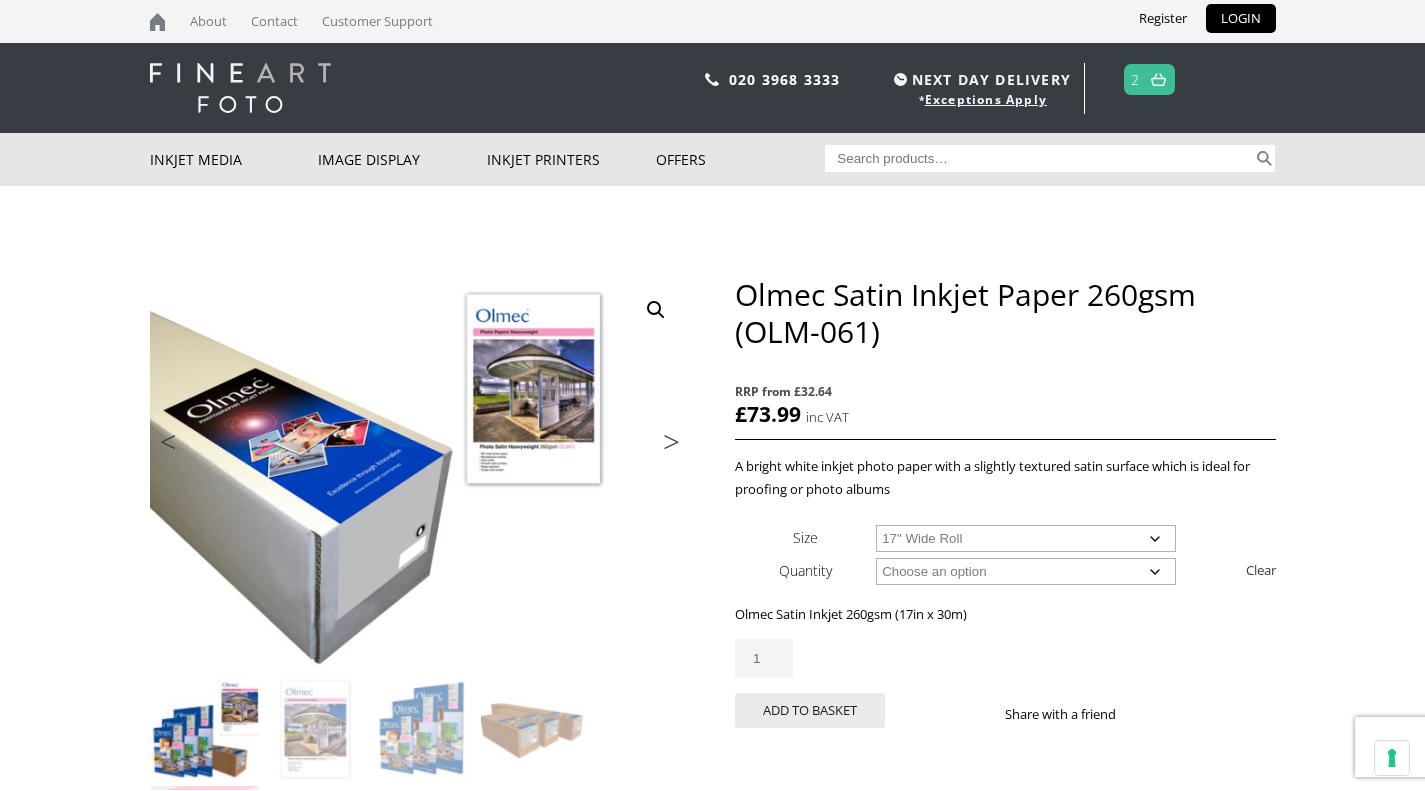 click on "Add to basket" 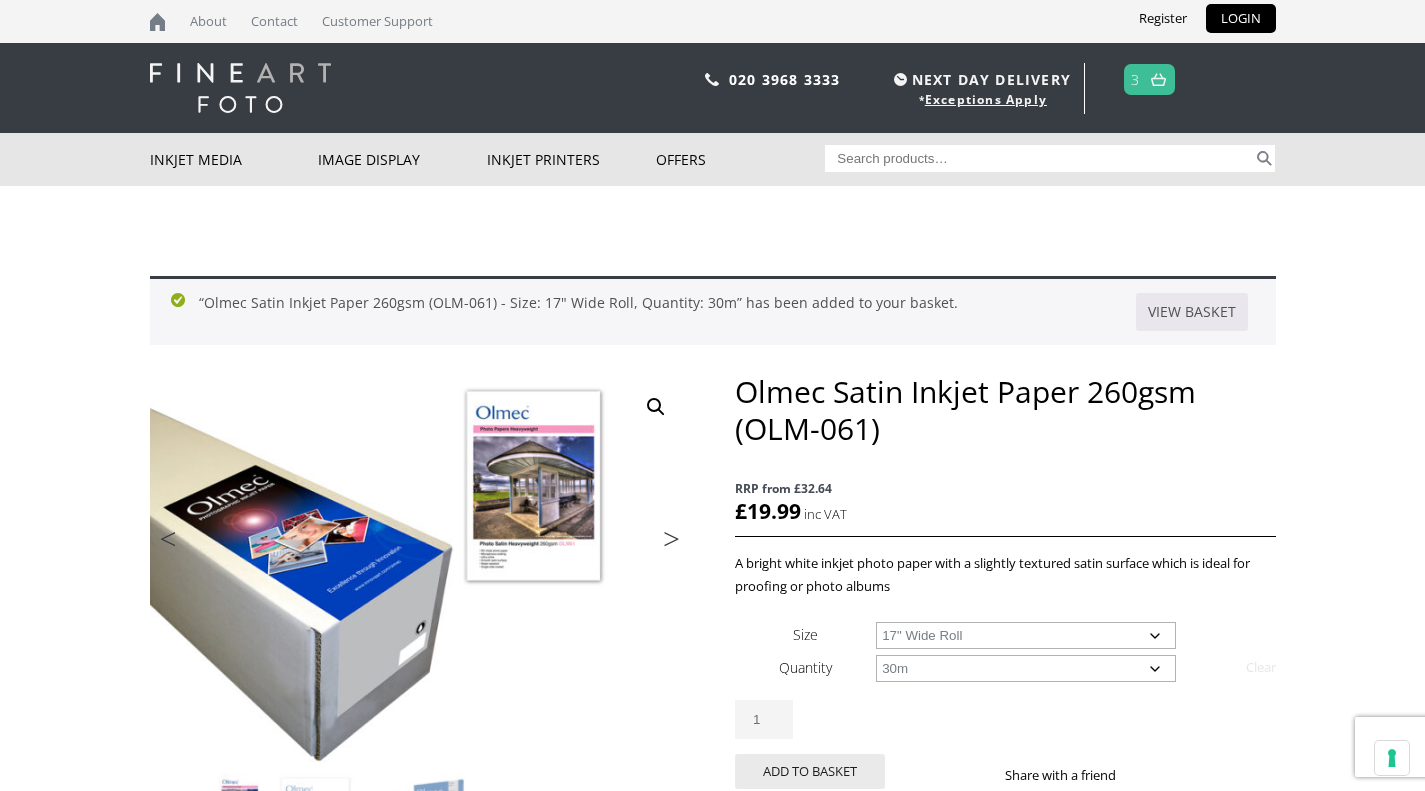 scroll, scrollTop: 0, scrollLeft: 0, axis: both 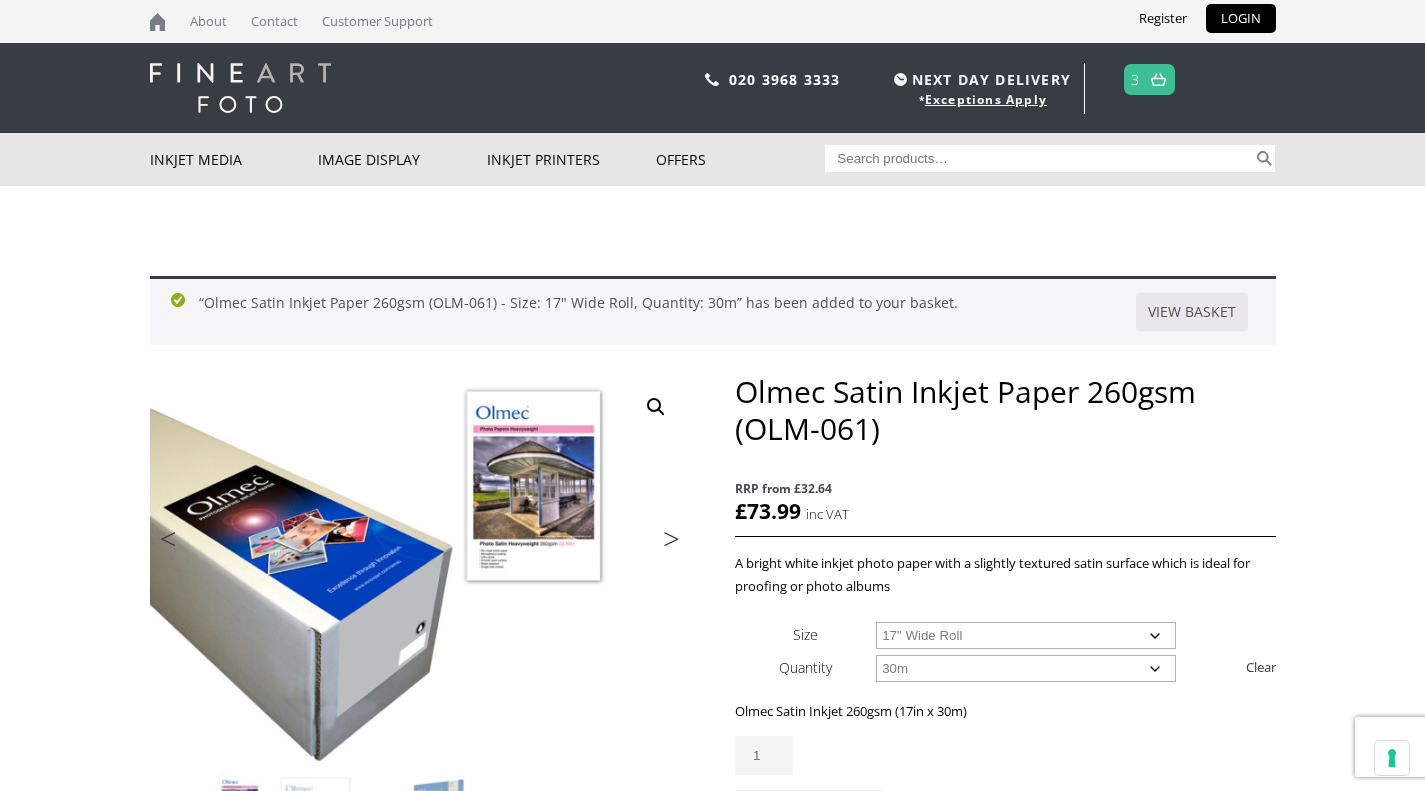 click on "View basket" at bounding box center (1192, 312) 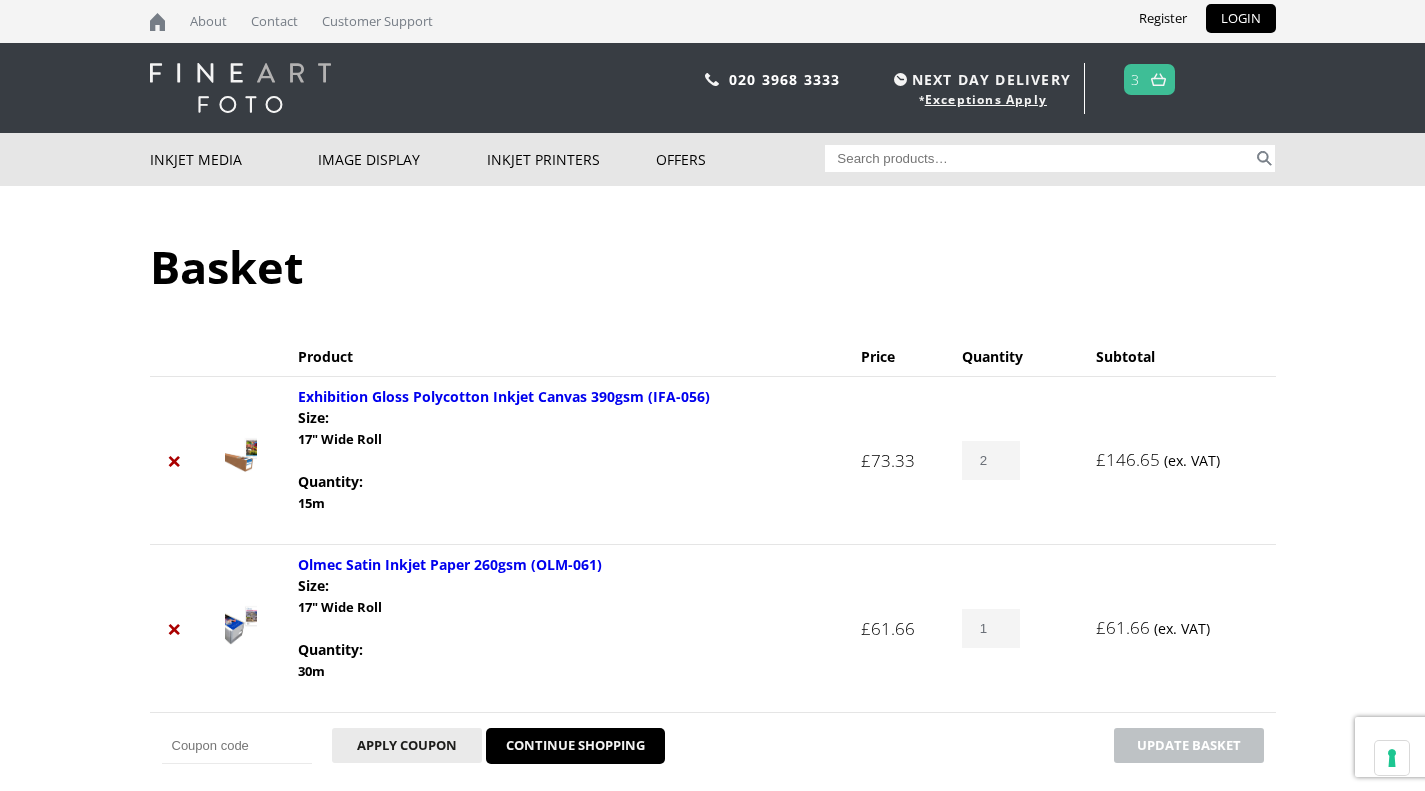 scroll, scrollTop: 0, scrollLeft: 0, axis: both 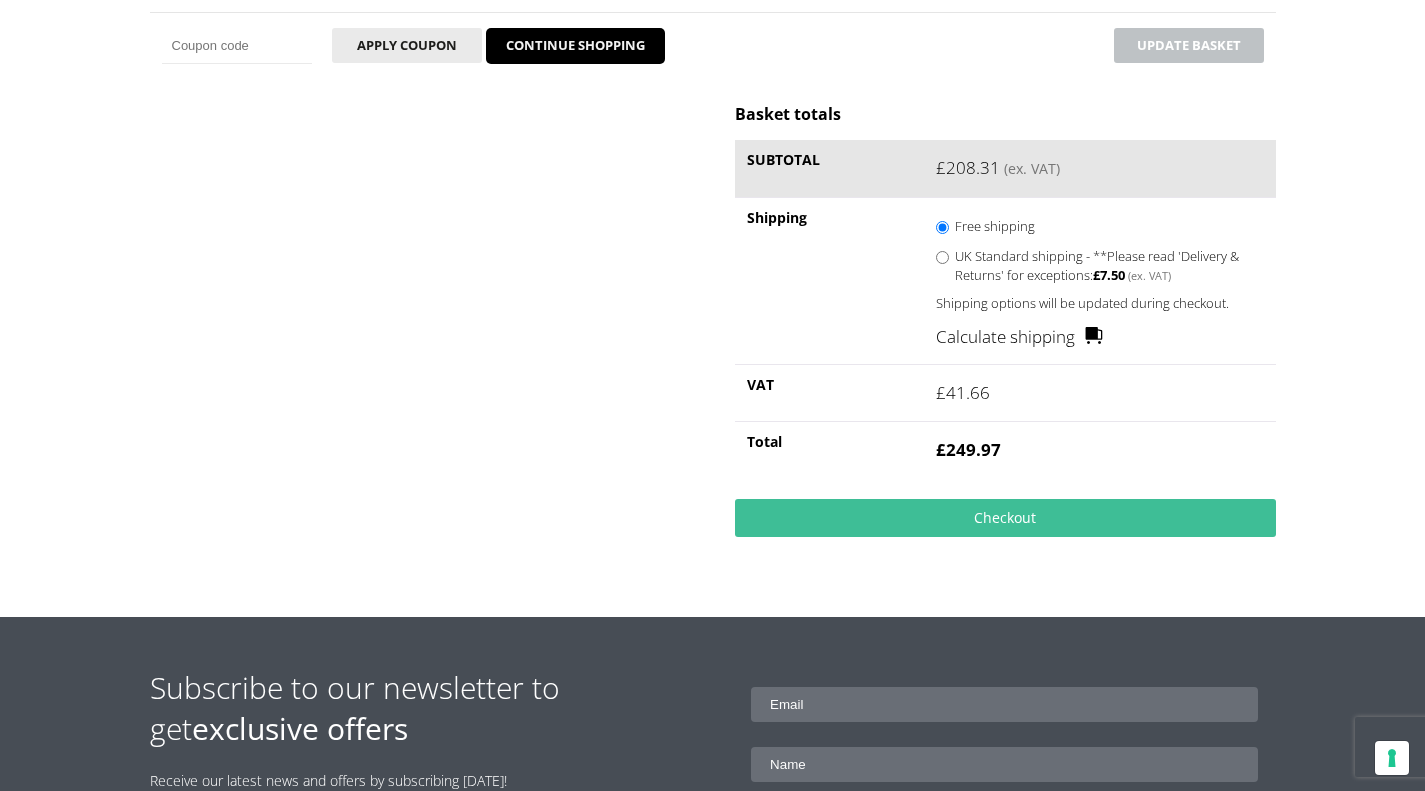 click on "Checkout" at bounding box center (1005, 518) 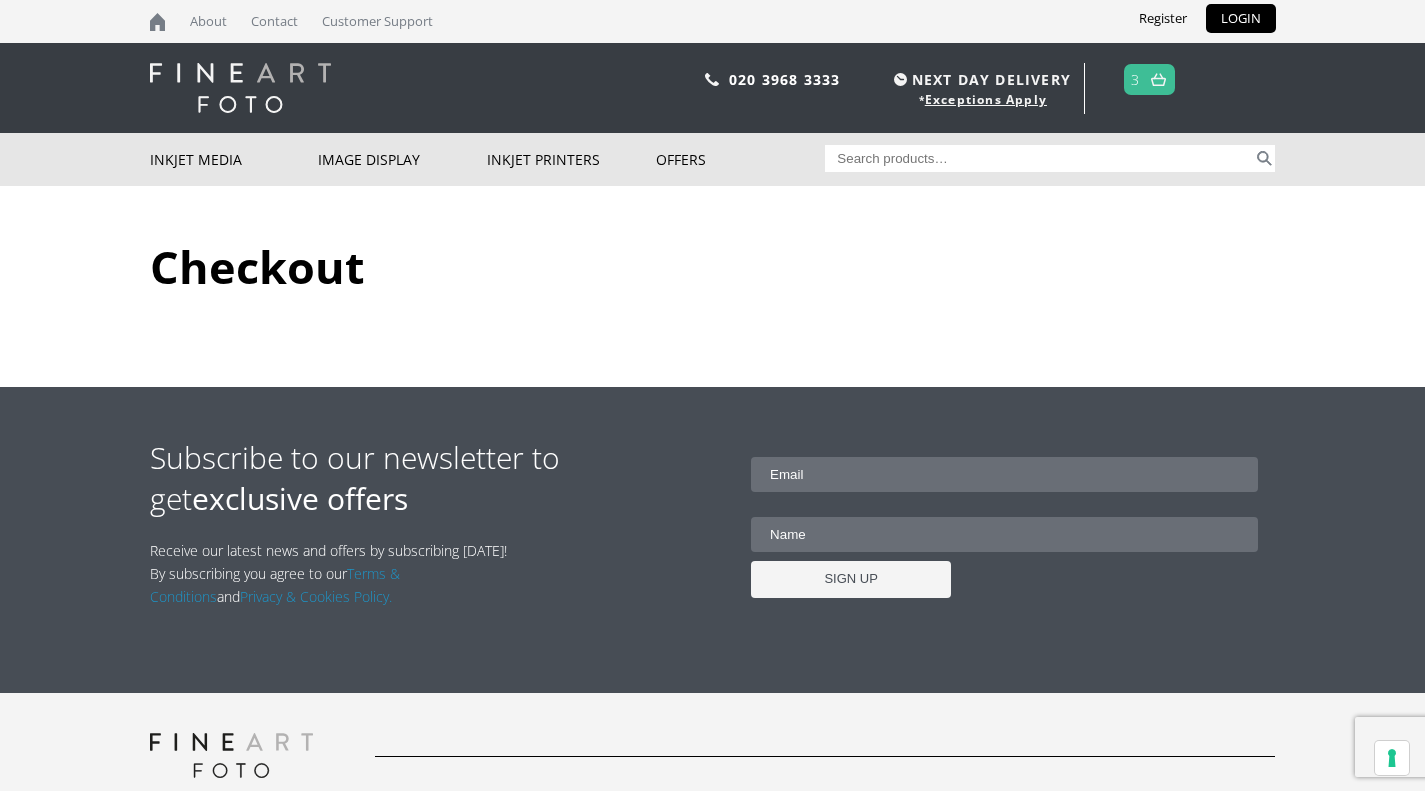 scroll, scrollTop: 0, scrollLeft: 0, axis: both 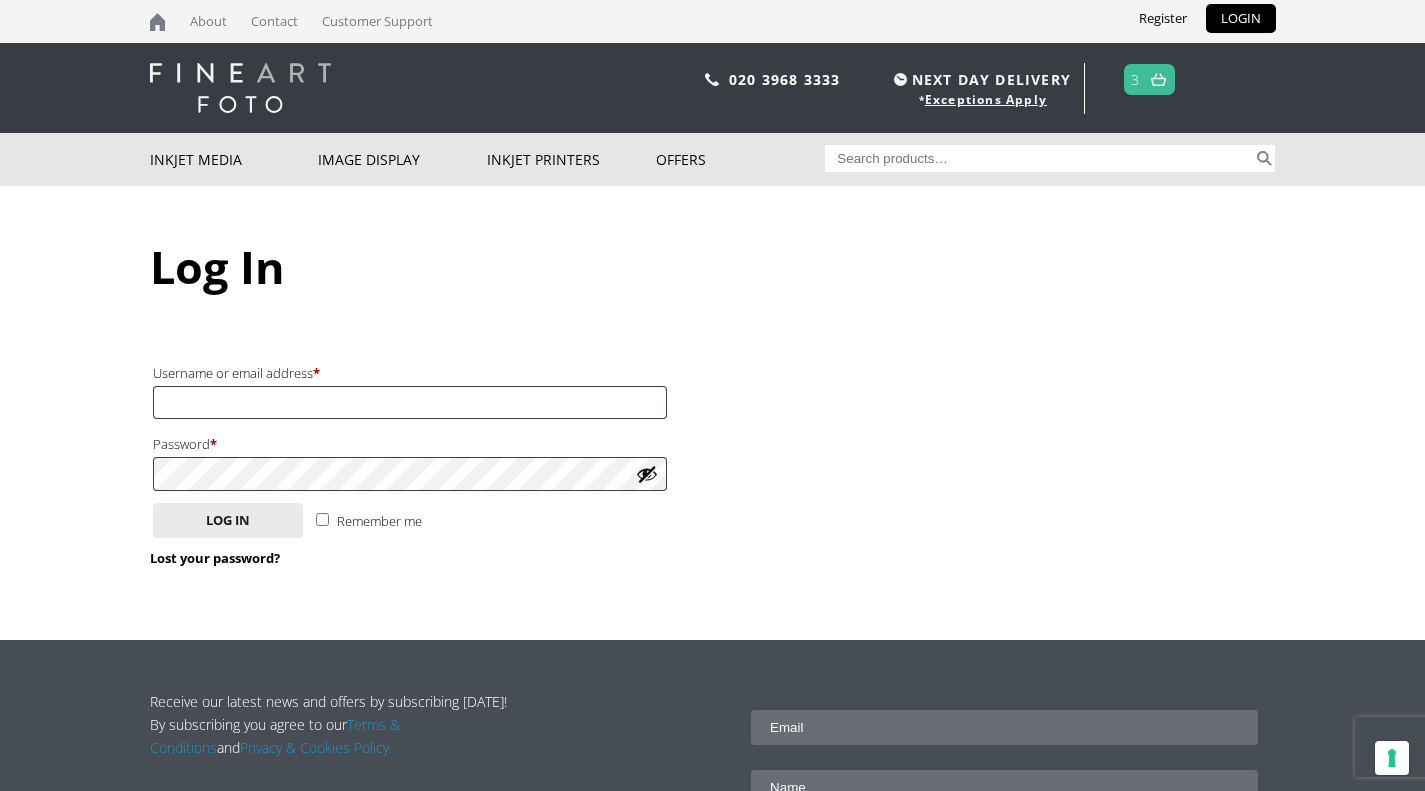 click on "Password  * Required" at bounding box center (410, 444) 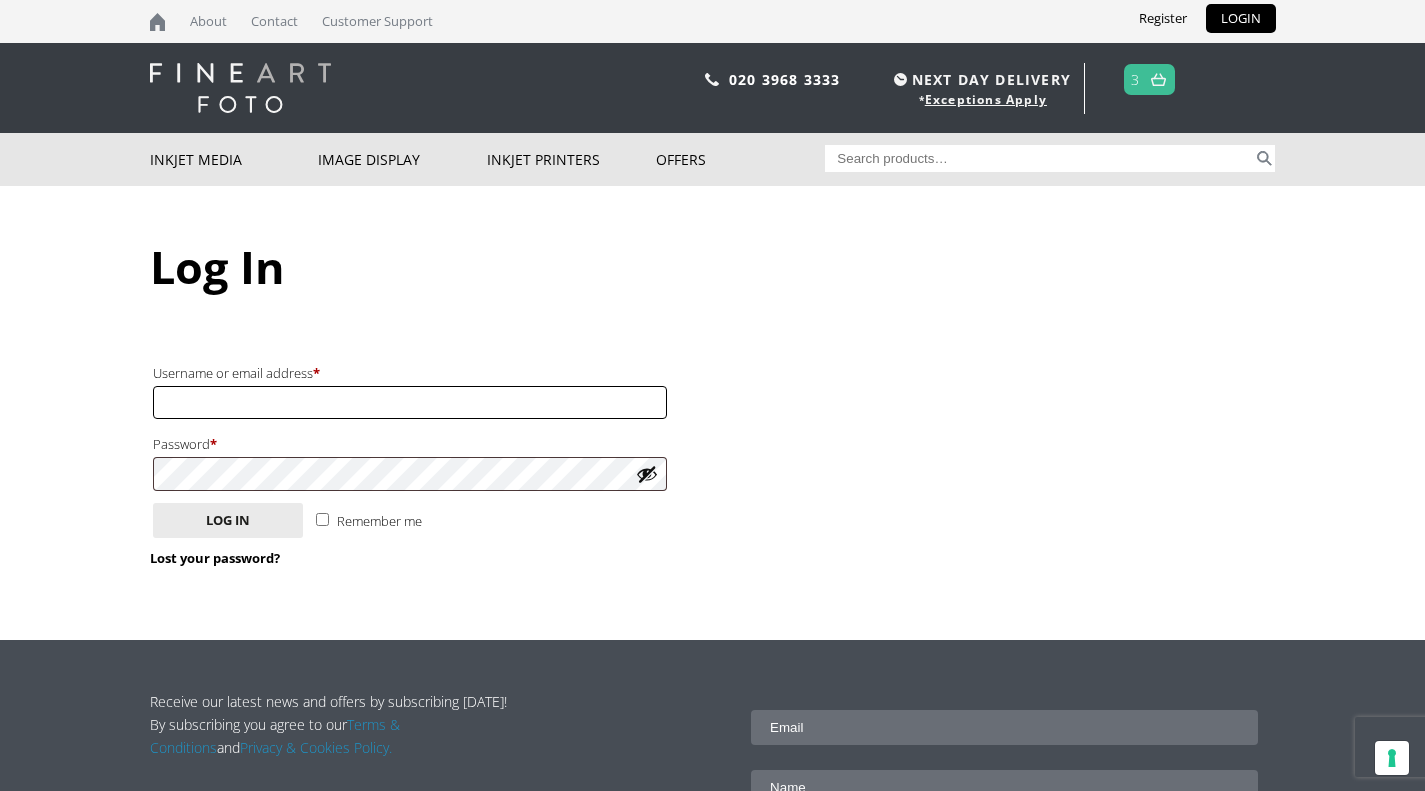 click on "Username or email address  * Required" at bounding box center [410, 402] 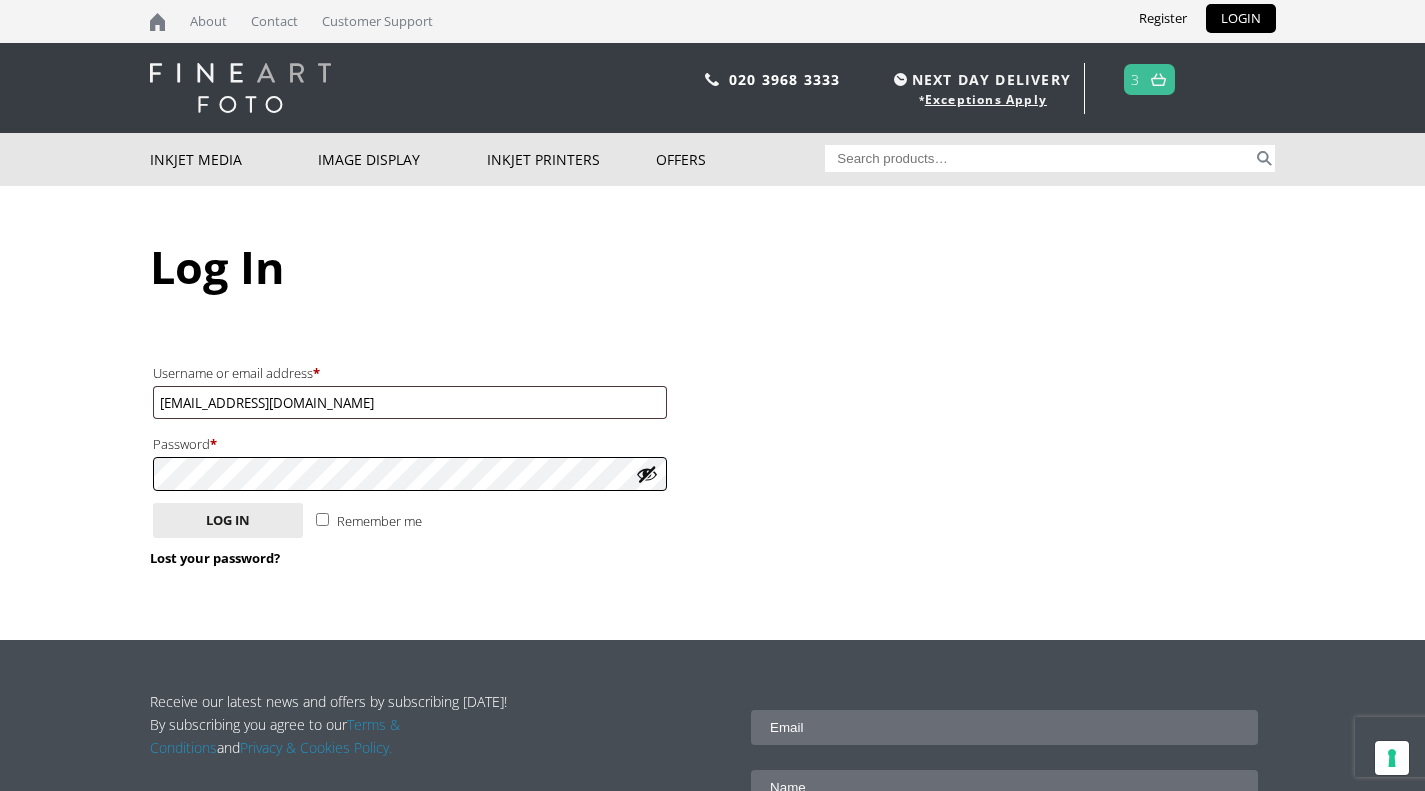 click on "Log in" at bounding box center (228, 520) 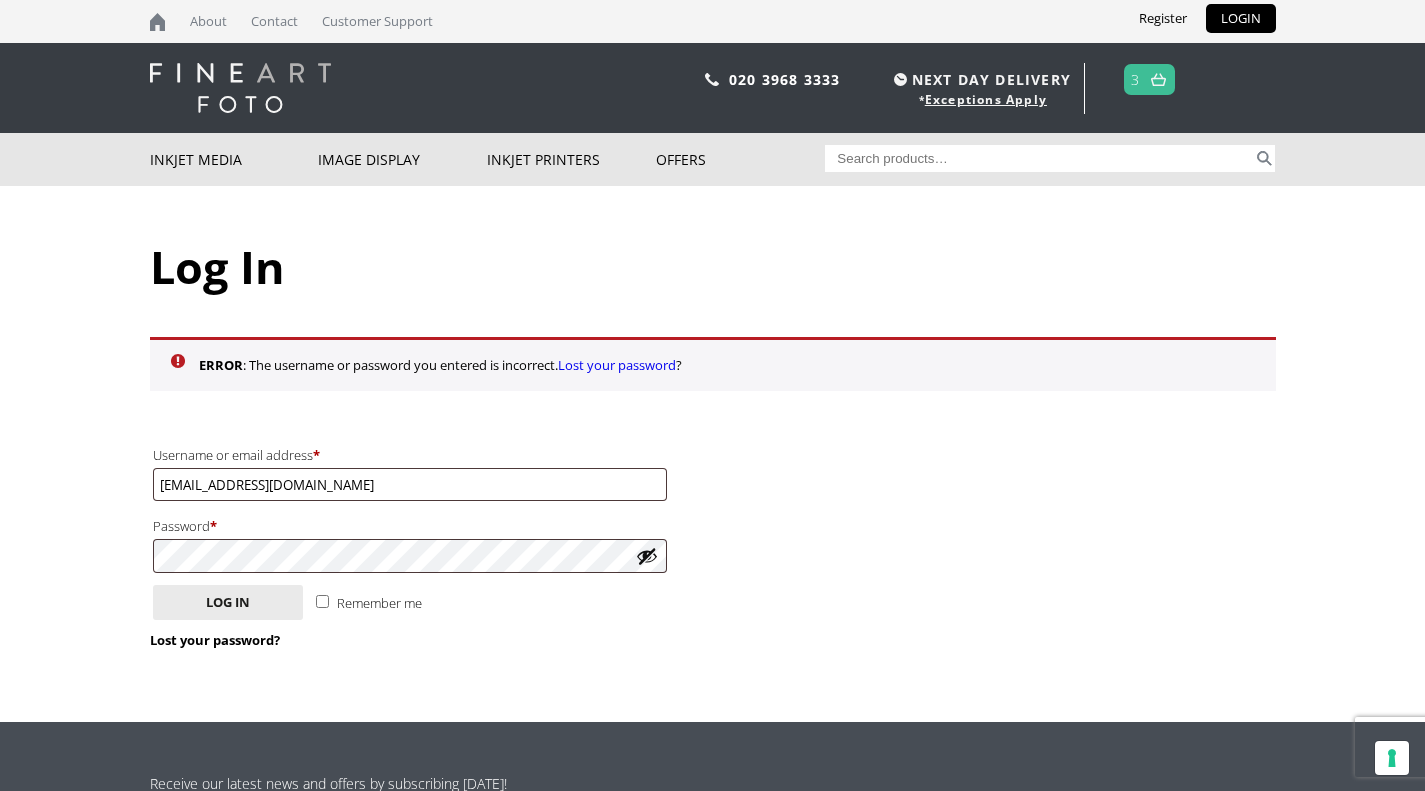 scroll, scrollTop: 0, scrollLeft: 0, axis: both 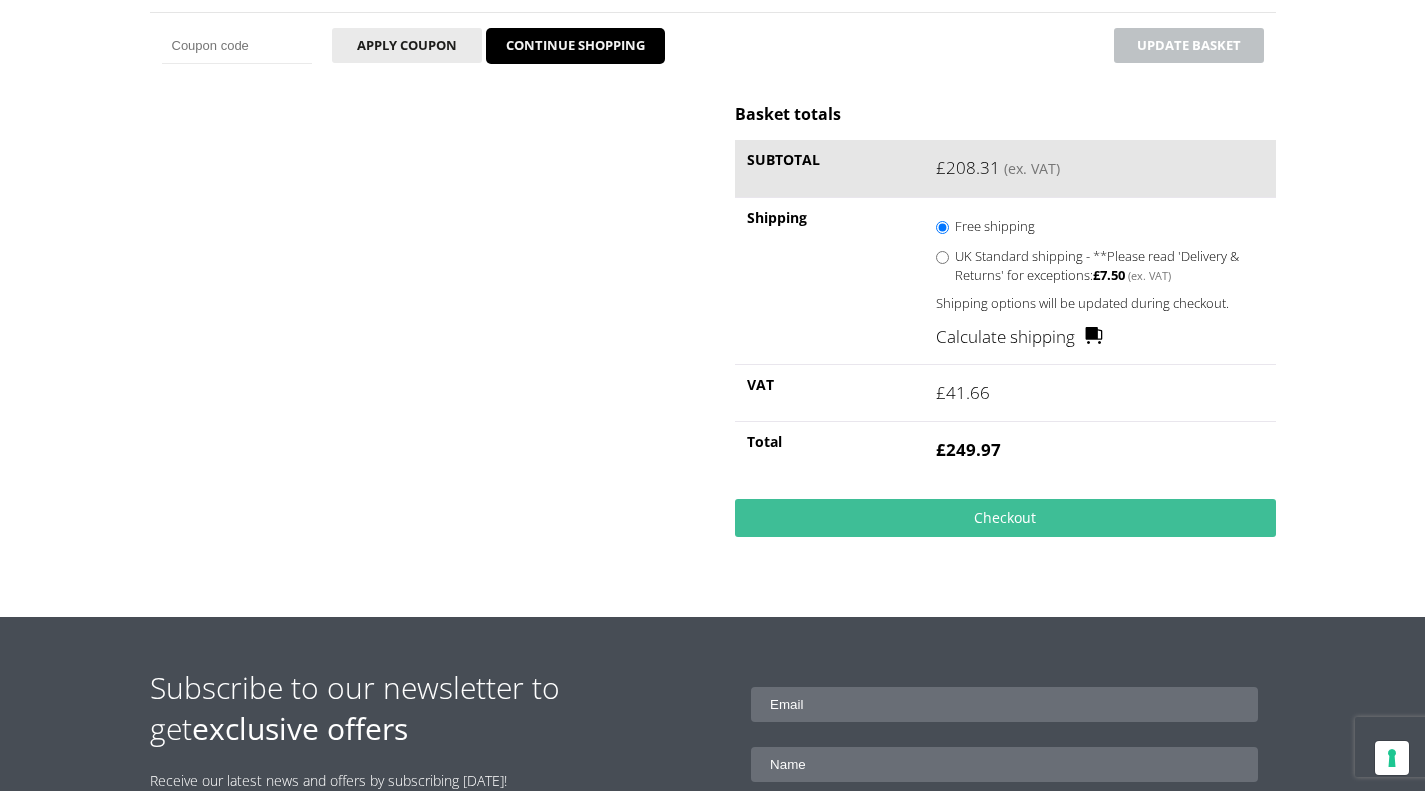 click on "Checkout" at bounding box center (1005, 518) 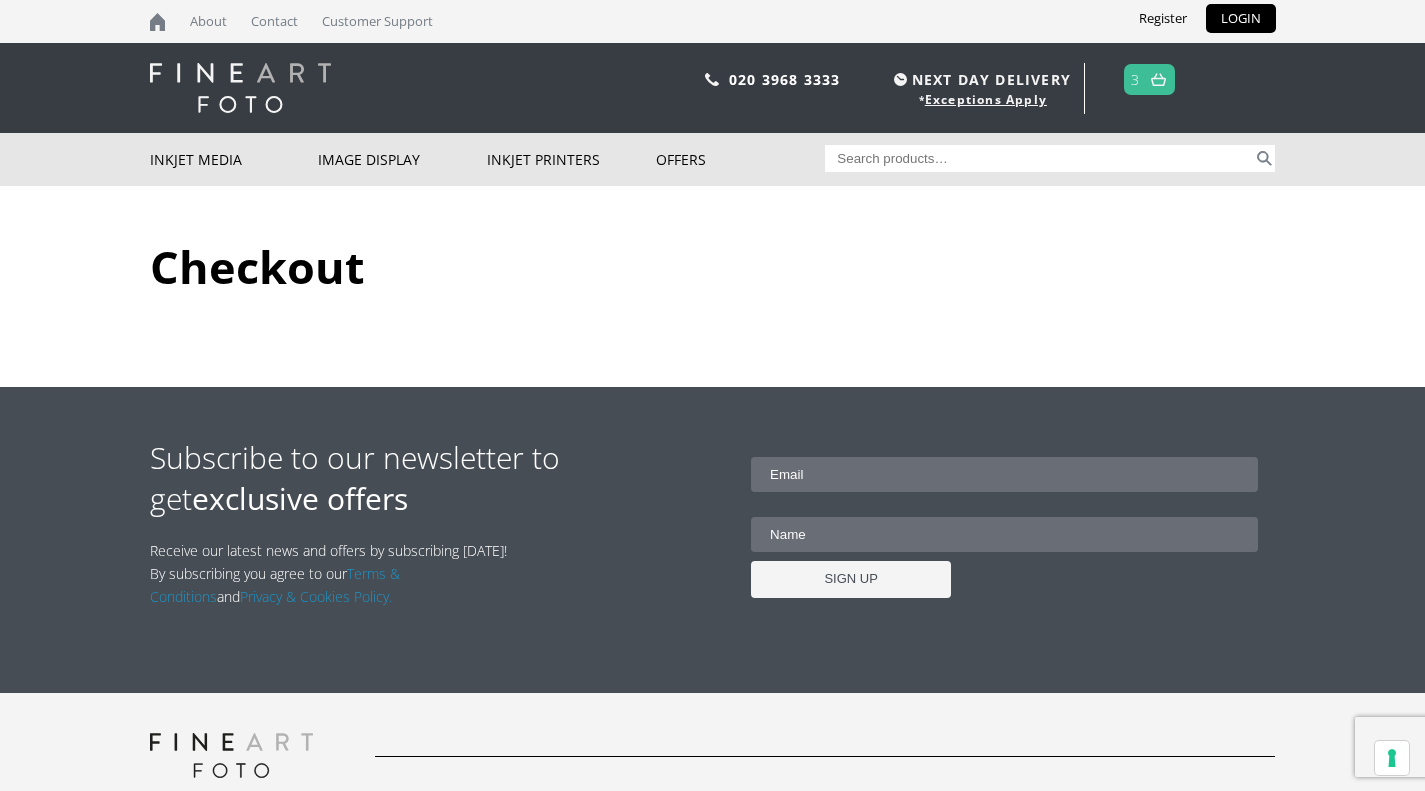 scroll, scrollTop: 0, scrollLeft: 0, axis: both 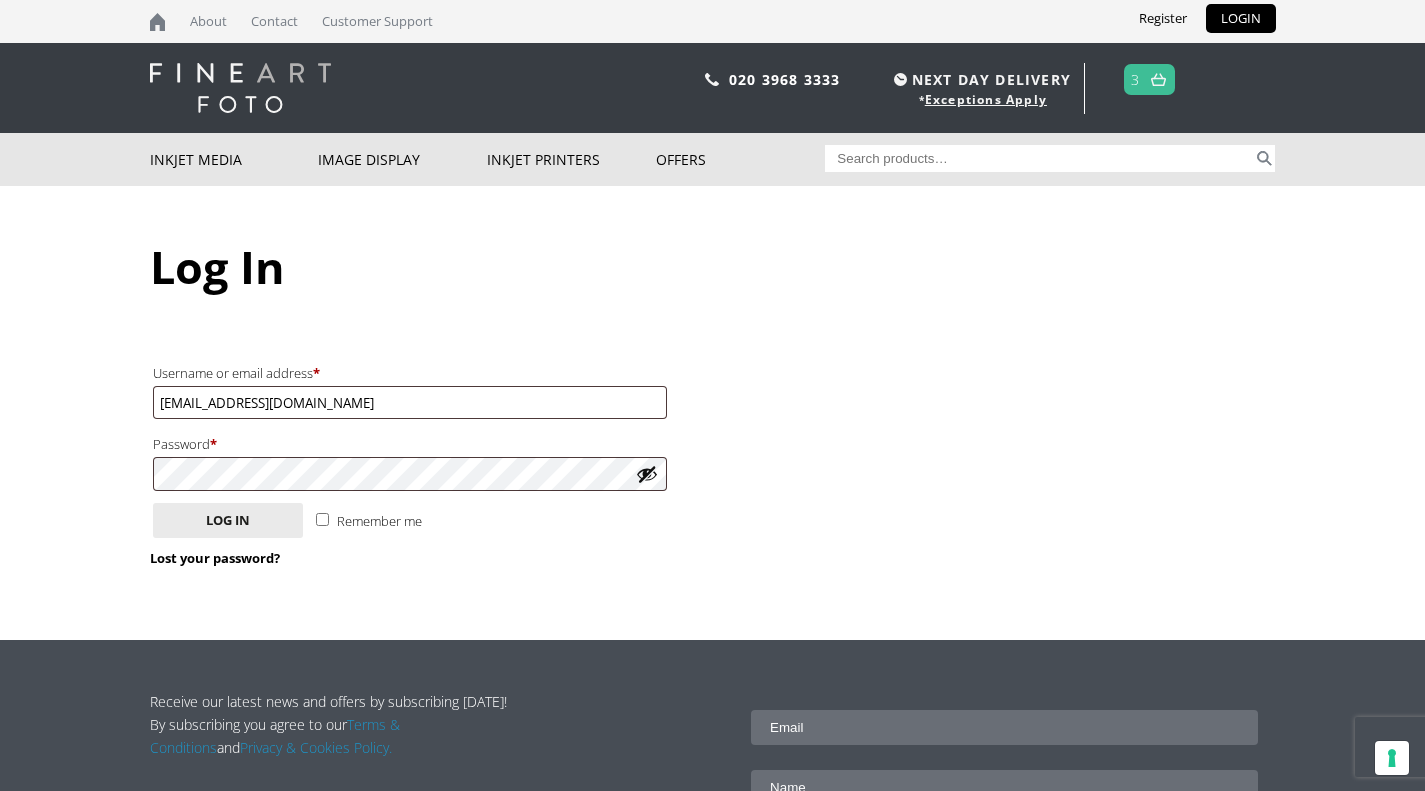 click on "3" at bounding box center (1149, 79) 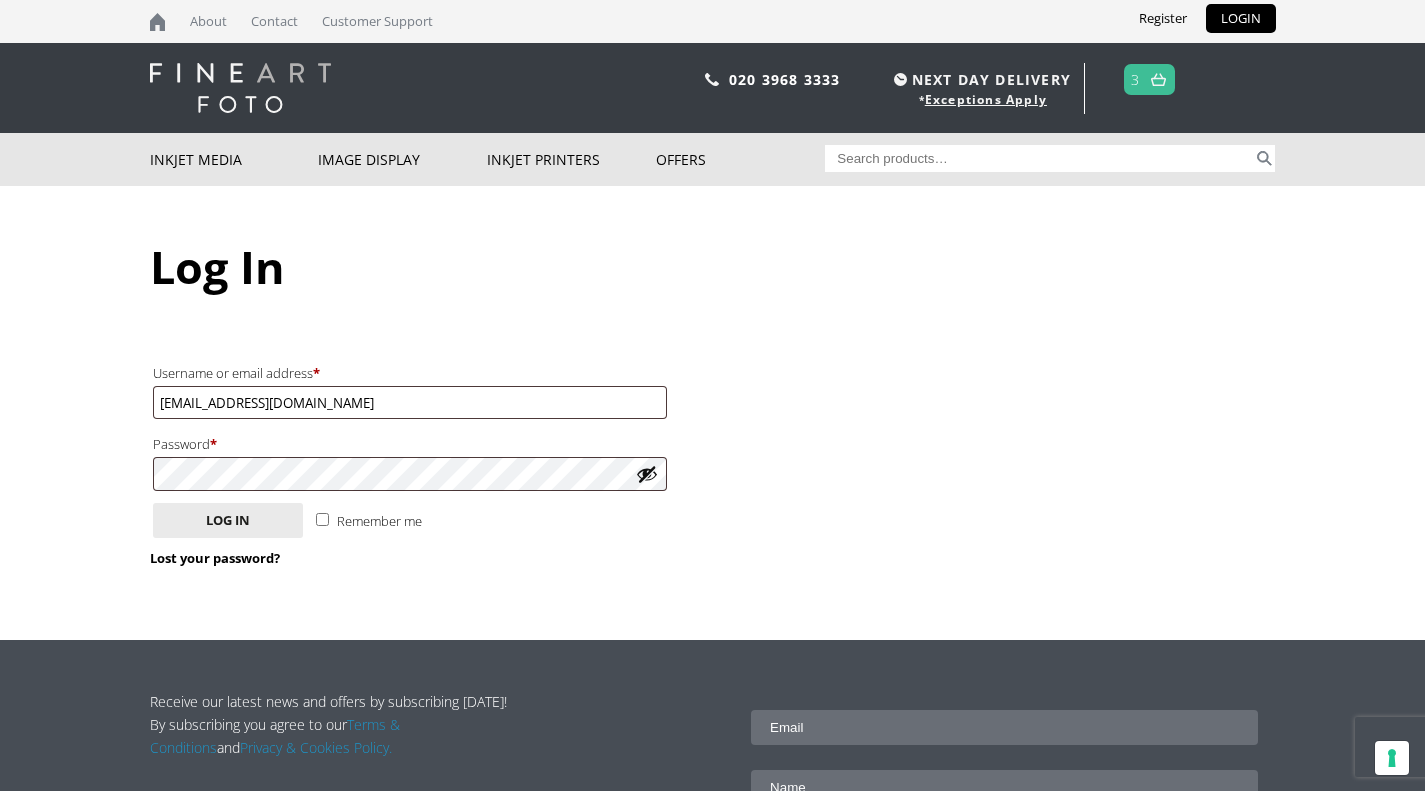 click on "3" at bounding box center [1135, 79] 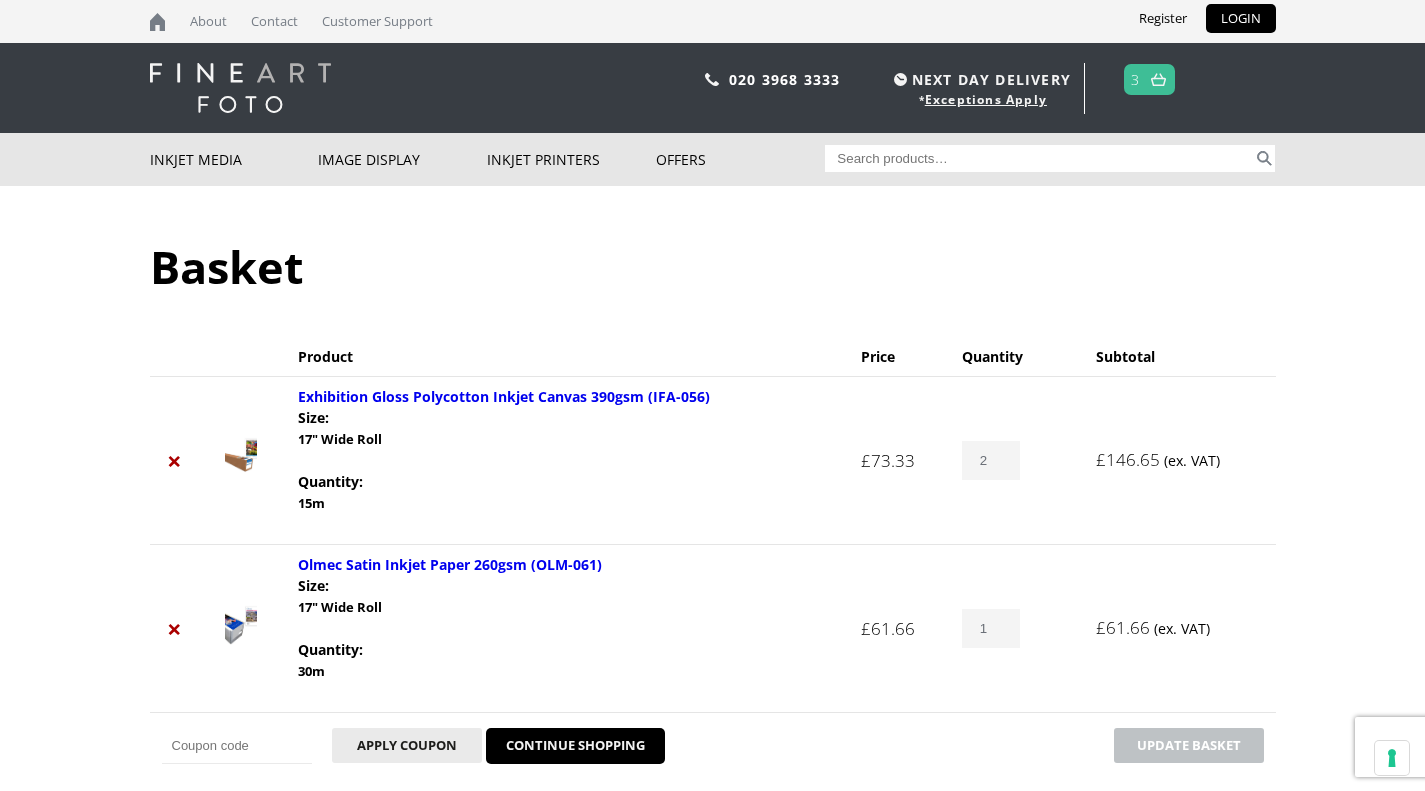 scroll, scrollTop: 200, scrollLeft: 0, axis: vertical 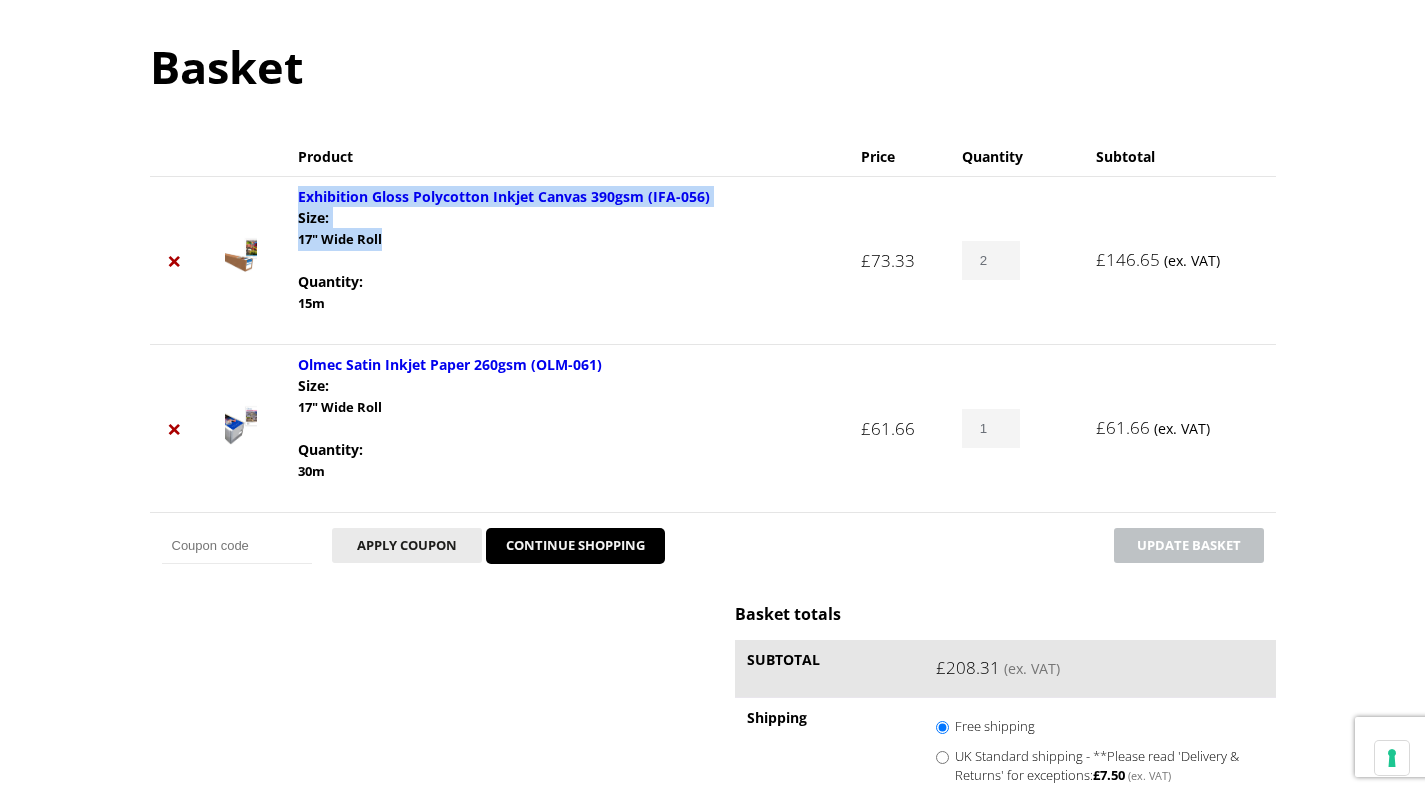 drag, startPoint x: 394, startPoint y: 242, endPoint x: 298, endPoint y: 197, distance: 106.02358 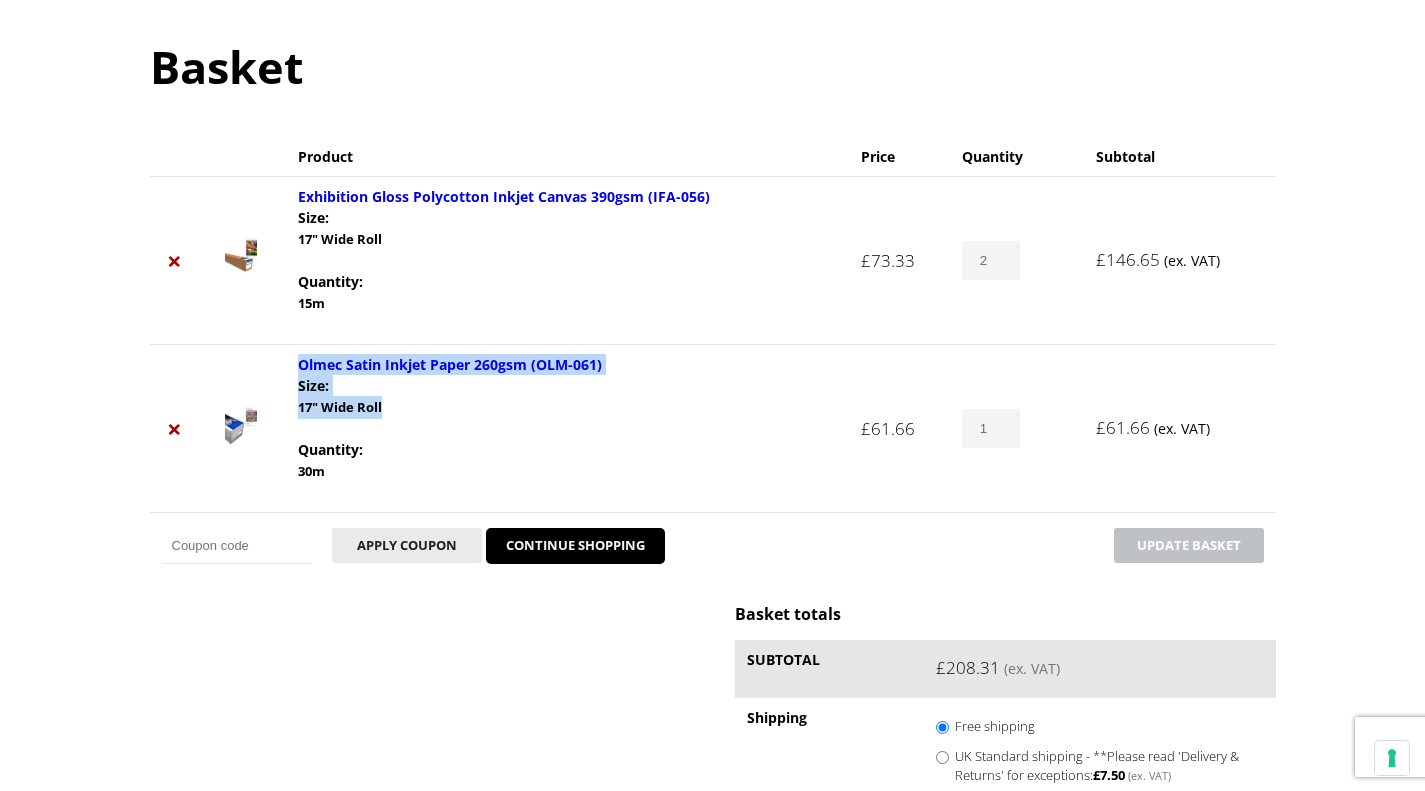 drag, startPoint x: 373, startPoint y: 398, endPoint x: 302, endPoint y: 370, distance: 76.321686 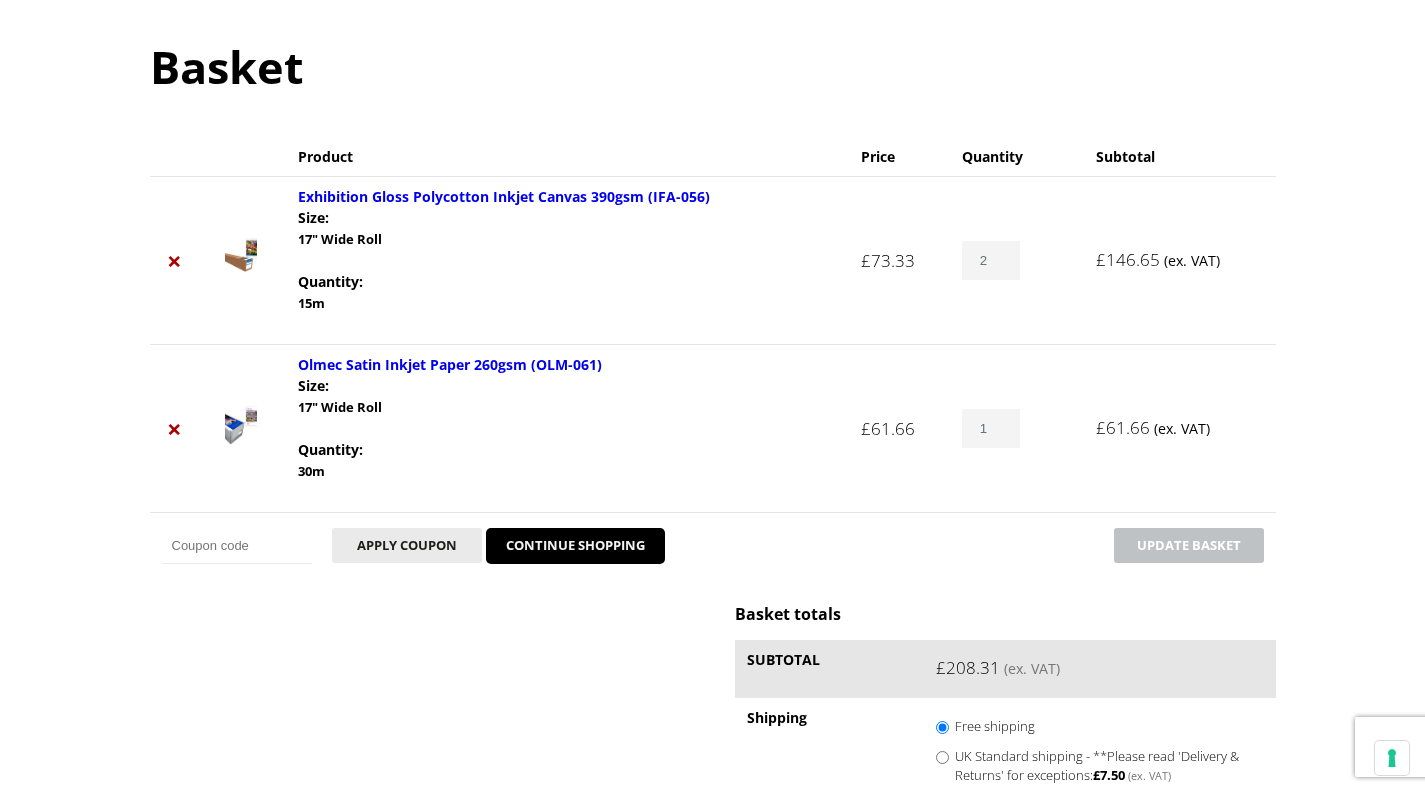 click on "Basket totals
Subtotal
£ 208.31   (ex. VAT)
Shipping
Free shipping
UK Standard shipping - **Please read 'Delivery & Returns' for exceptions:  £ 7.50   (ex. VAT)
Shipping options will be updated during checkout.
Calculate shipping
Country / region
Select a country / region…
Afghanistan Åland Islands Albania Algeria American Samoa Andorra Angola Anguilla Antarctica Antigua and Barbuda Argentina Armenia Aruba Australia Austria Azerbaijan Bahamas Bahrain Bangladesh Barbados Belarus Belau Belgium Belize Benin Bermuda Bhutan Bolivia Bonaire, Saint Eustatius and Saba Bosnia and Herzegovina Botswana Bouvet Island Brazil British Indian Ocean Territory Brunei Bulgaria Burkina Faso Burundi Cambodia Cameroon Canada Cape Verde Cayman Islands Central African Republic Chad Chile China Christmas Island Colombia Comoros" at bounding box center (713, 835) 